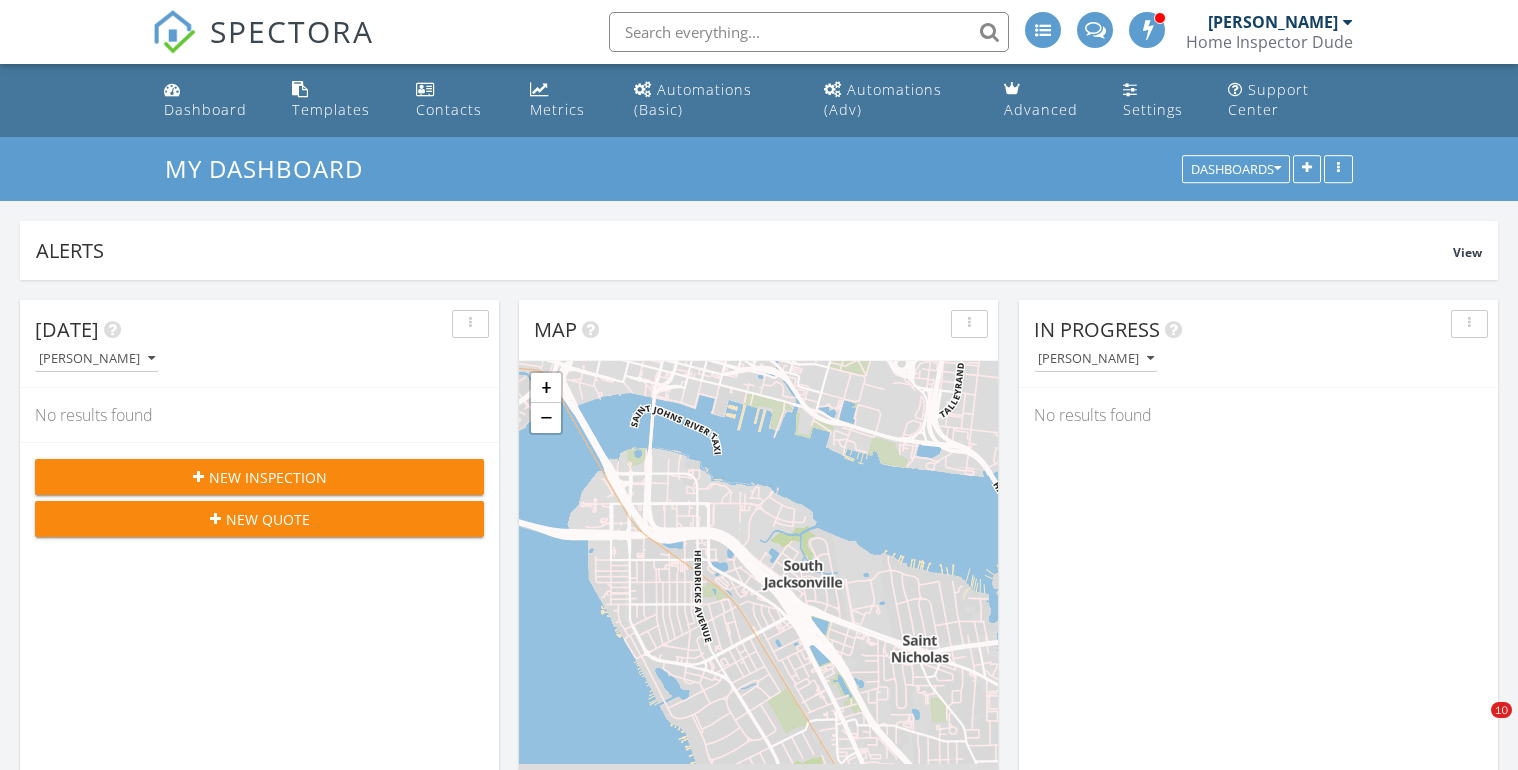 scroll, scrollTop: 0, scrollLeft: 0, axis: both 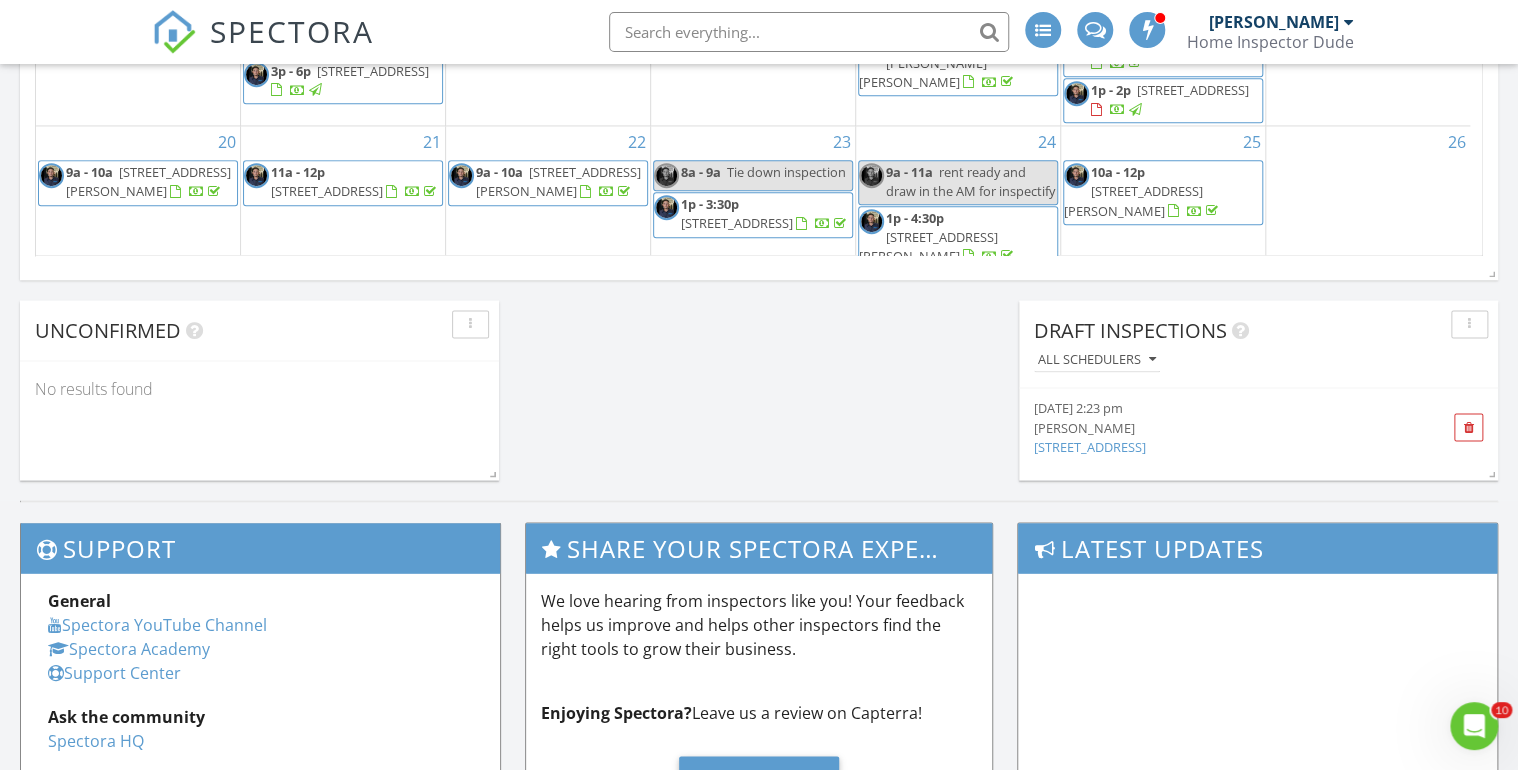 click at bounding box center (1488, 470) 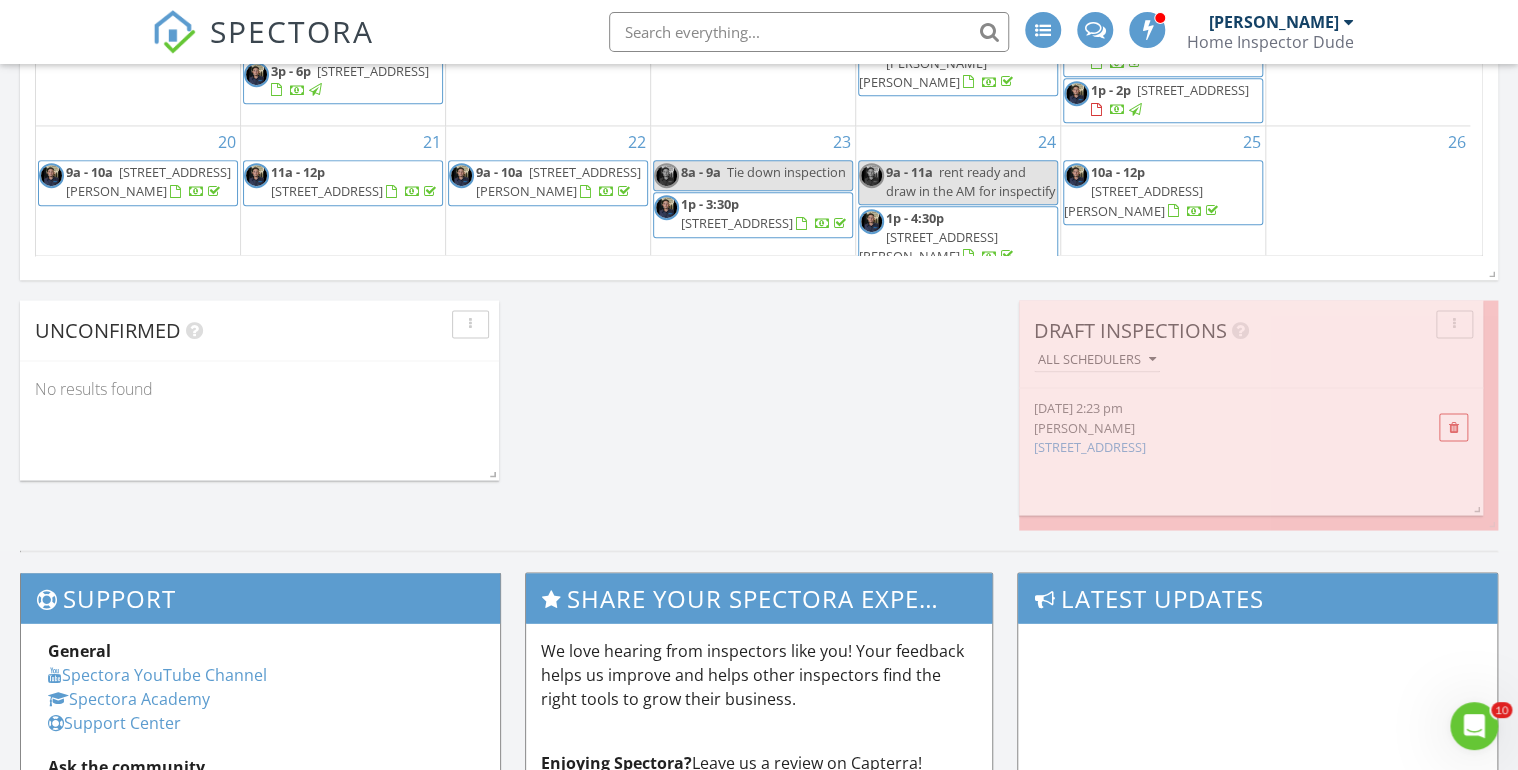 scroll, scrollTop: 10, scrollLeft: 10, axis: both 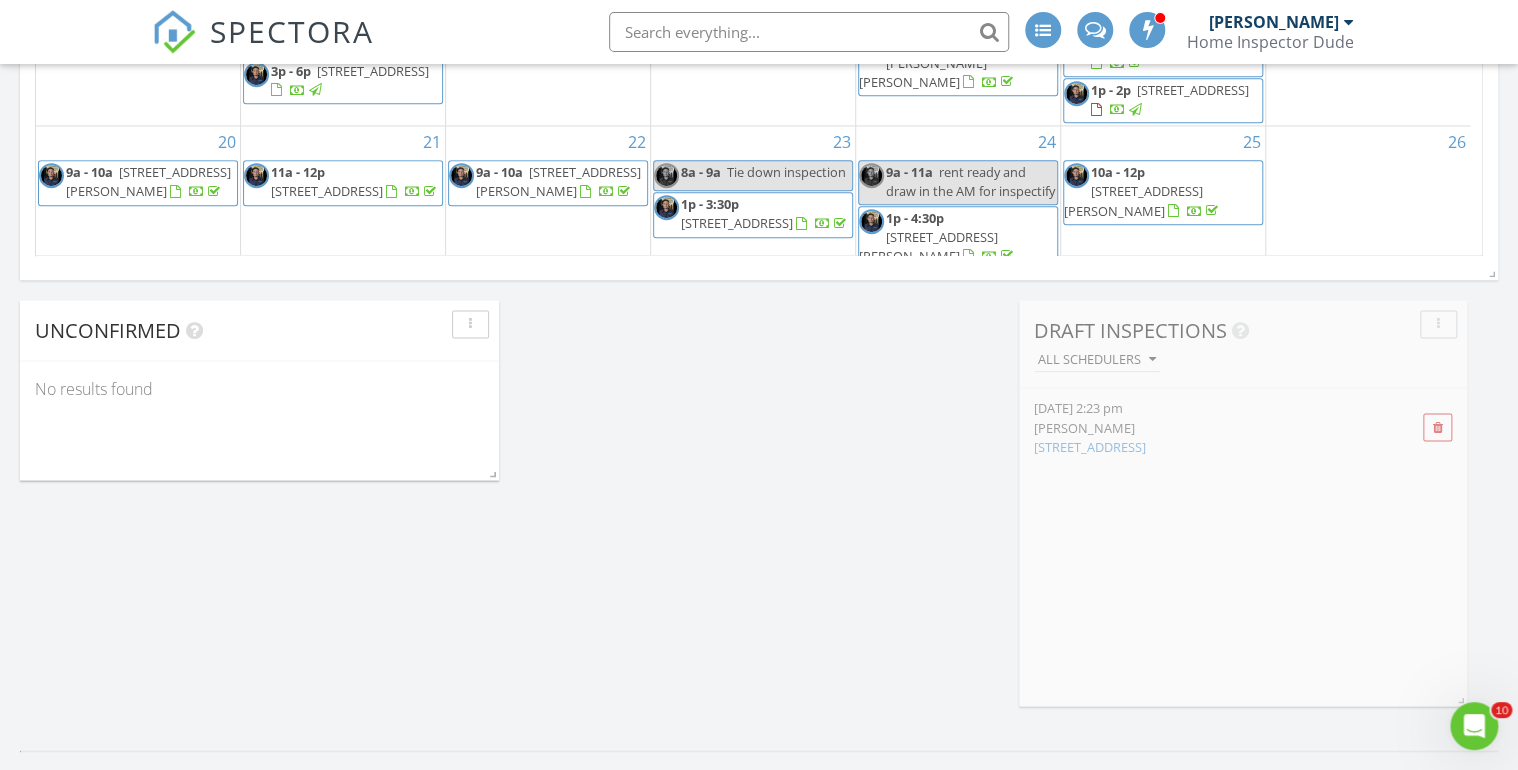 drag, startPoint x: 1491, startPoint y: 474, endPoint x: 1457, endPoint y: 697, distance: 225.57704 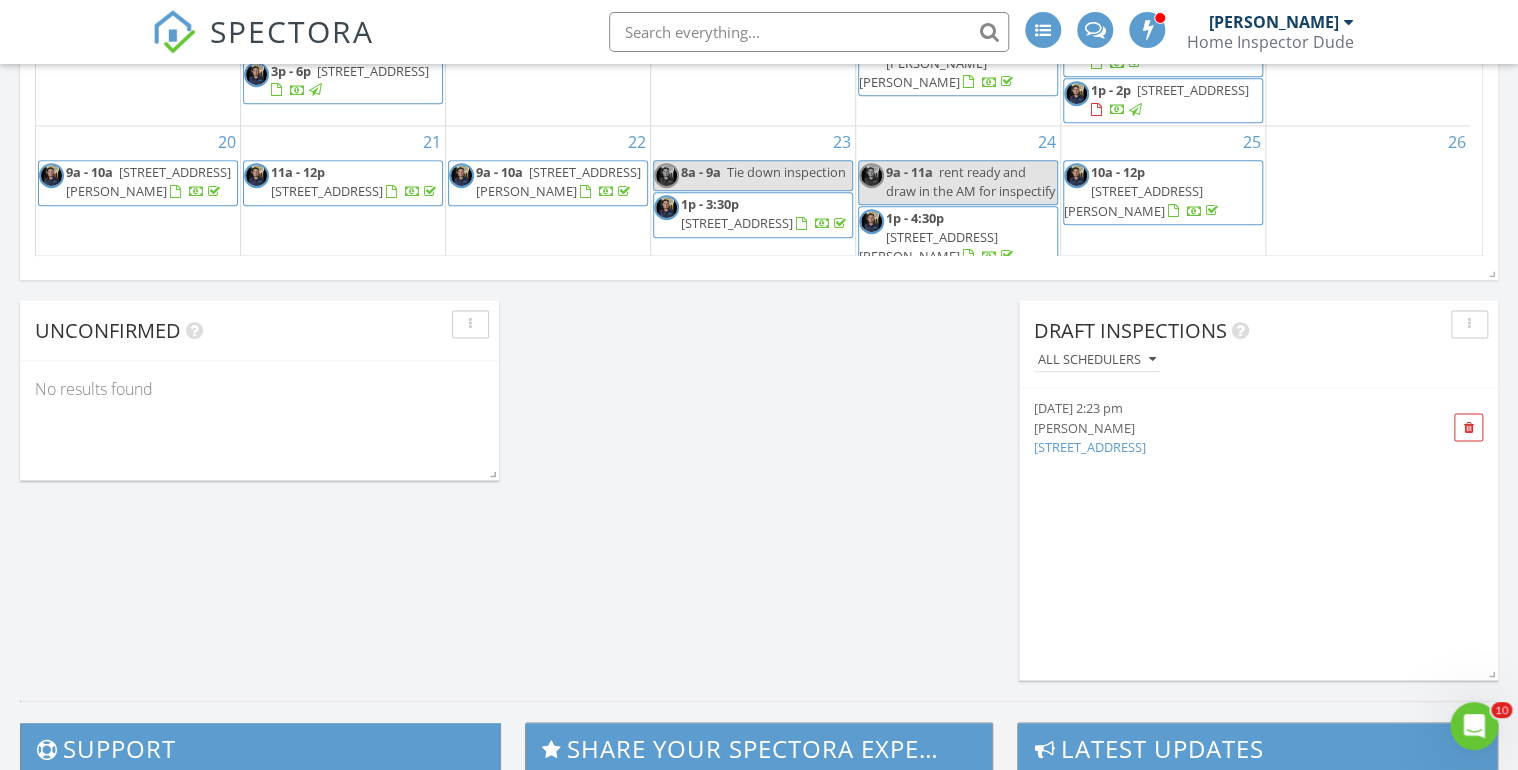 scroll, scrollTop: 10, scrollLeft: 10, axis: both 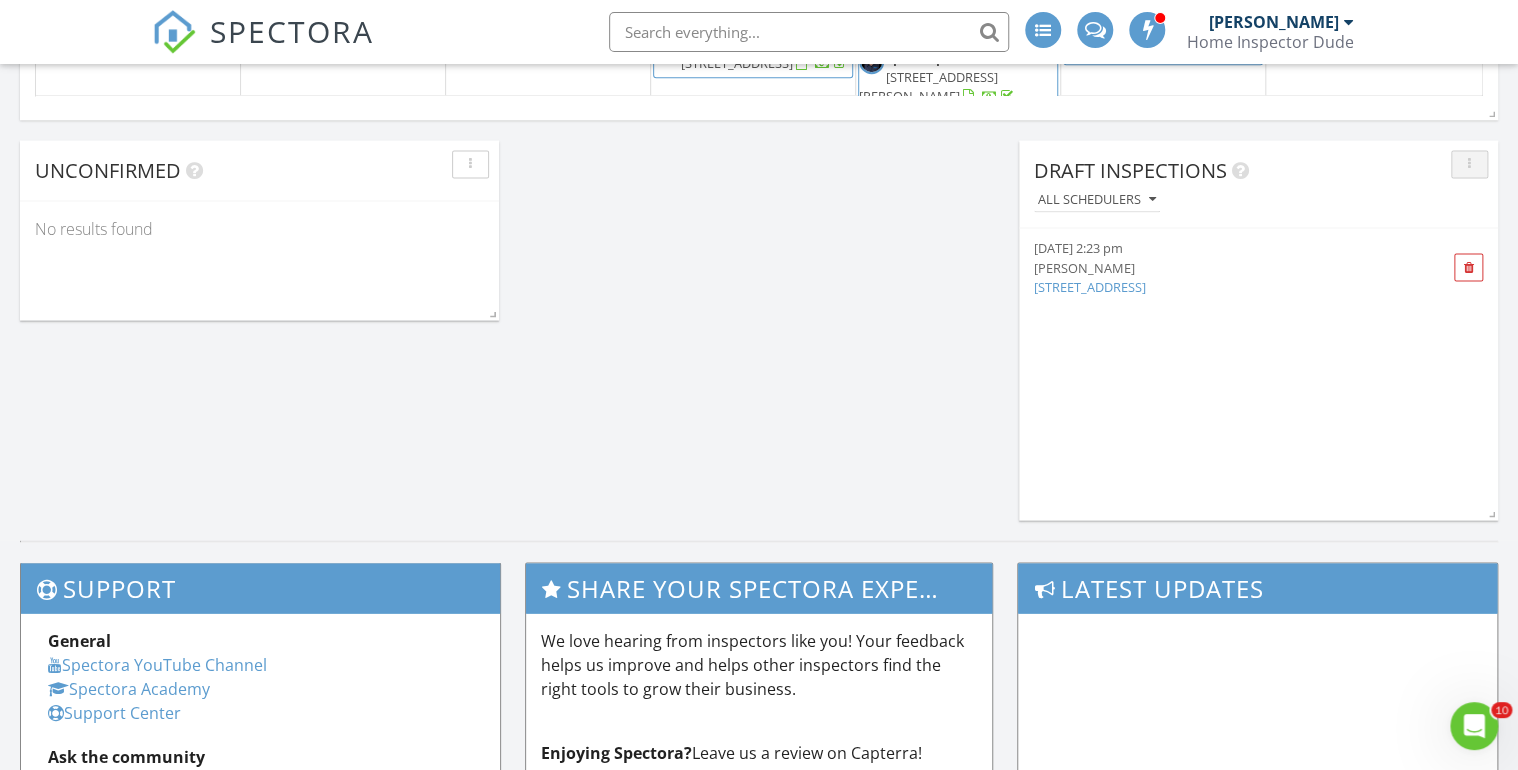 click at bounding box center (1469, 164) 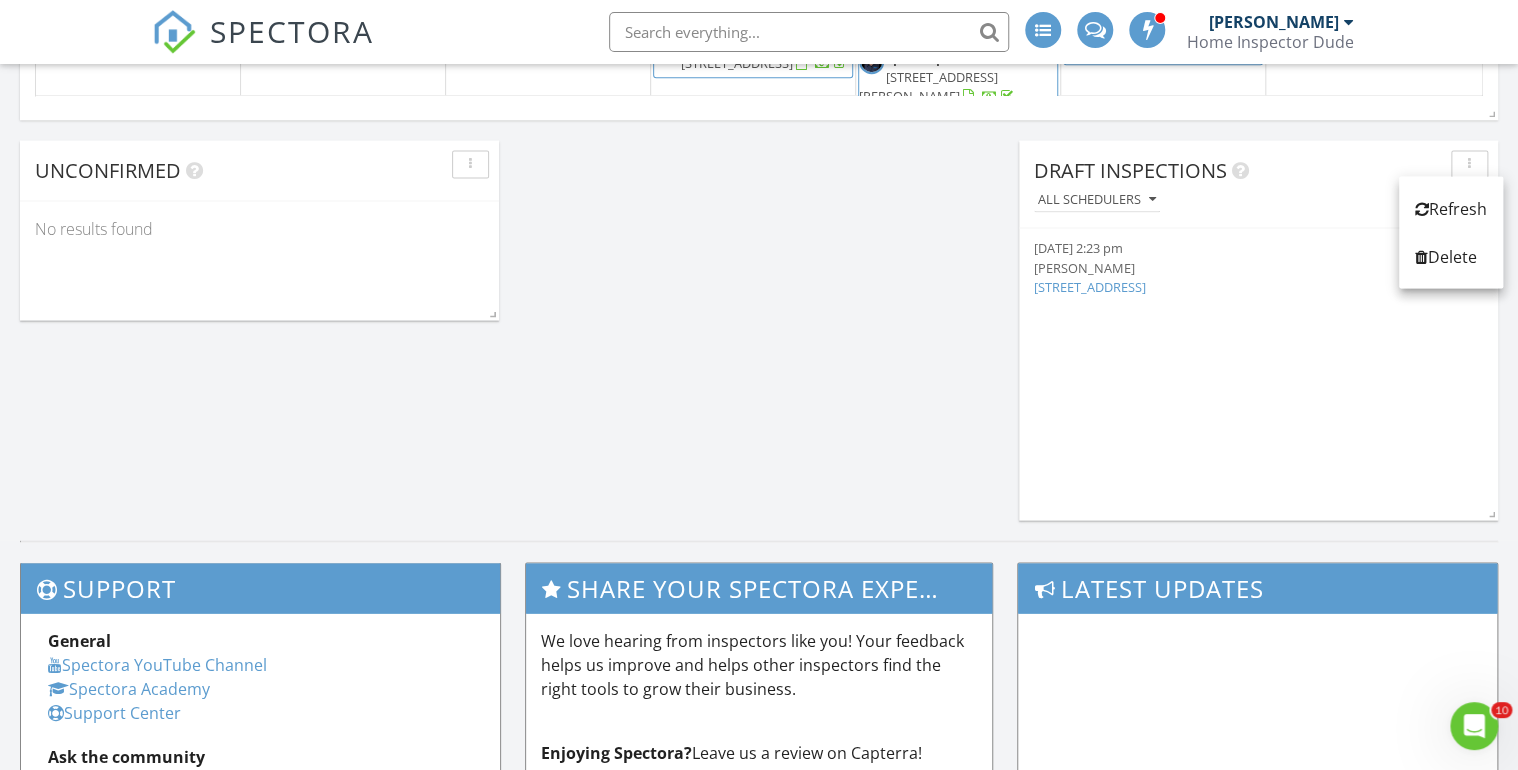 click on "All schedulers" at bounding box center [1266, 198] 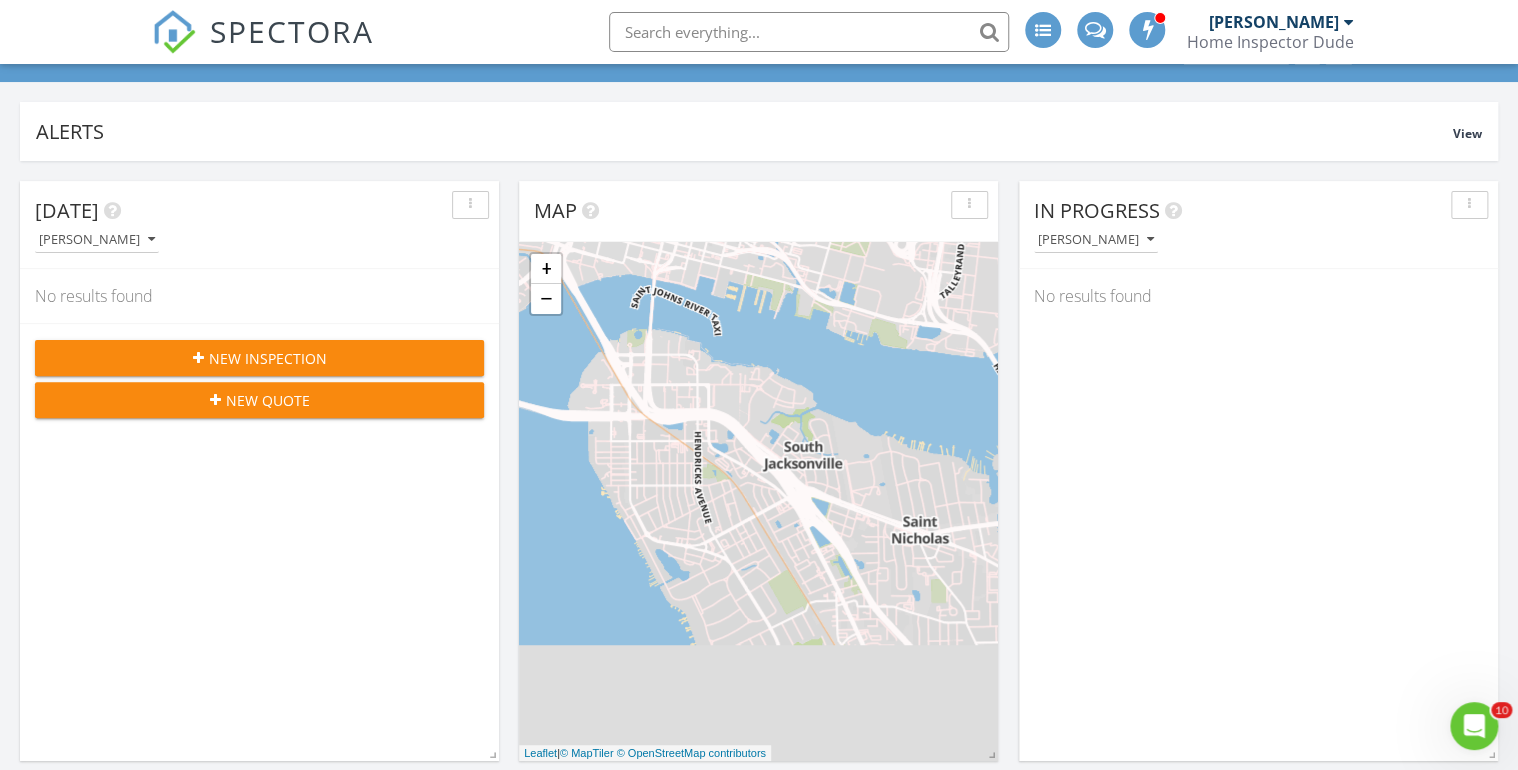 scroll, scrollTop: 80, scrollLeft: 0, axis: vertical 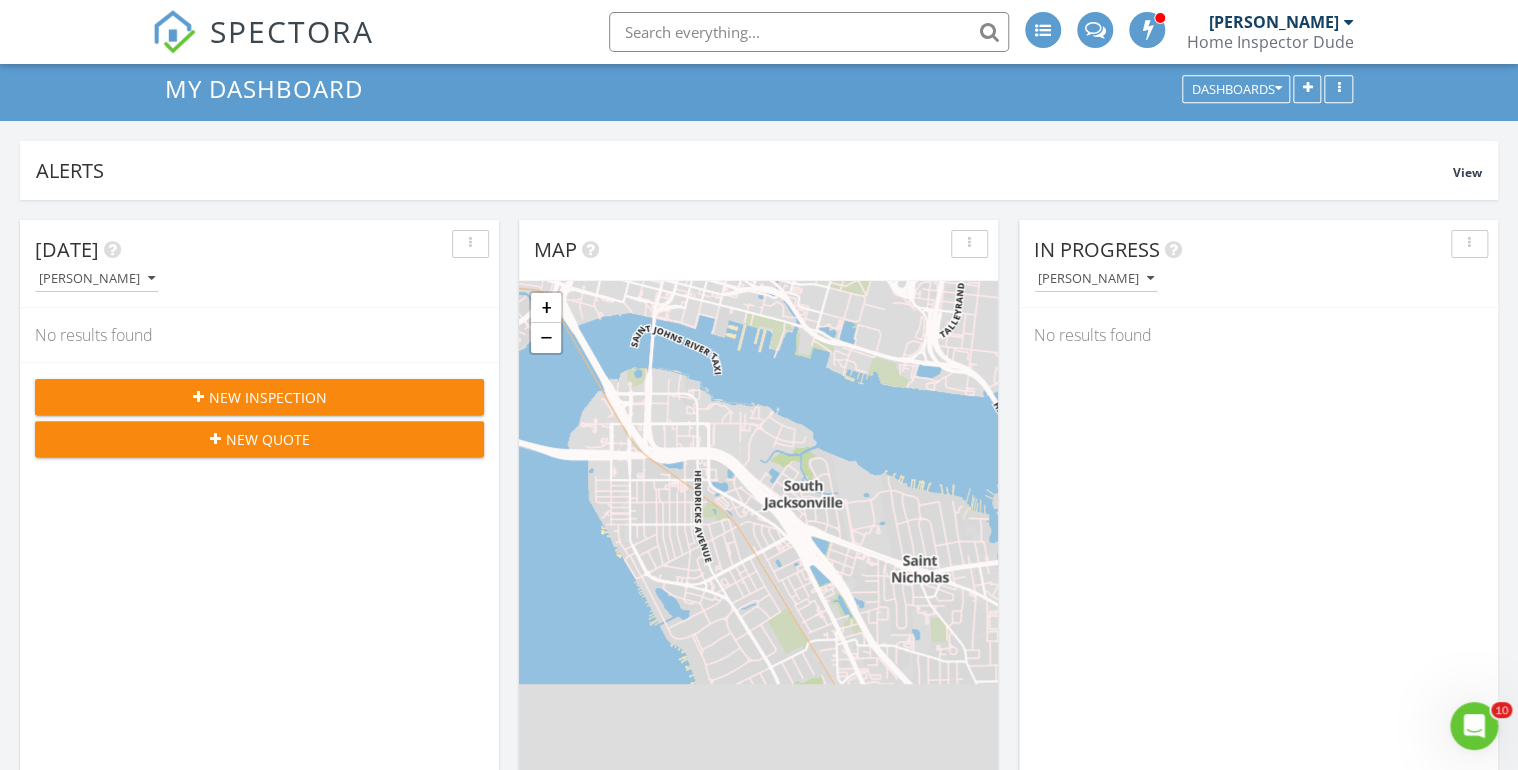 click at bounding box center (809, 32) 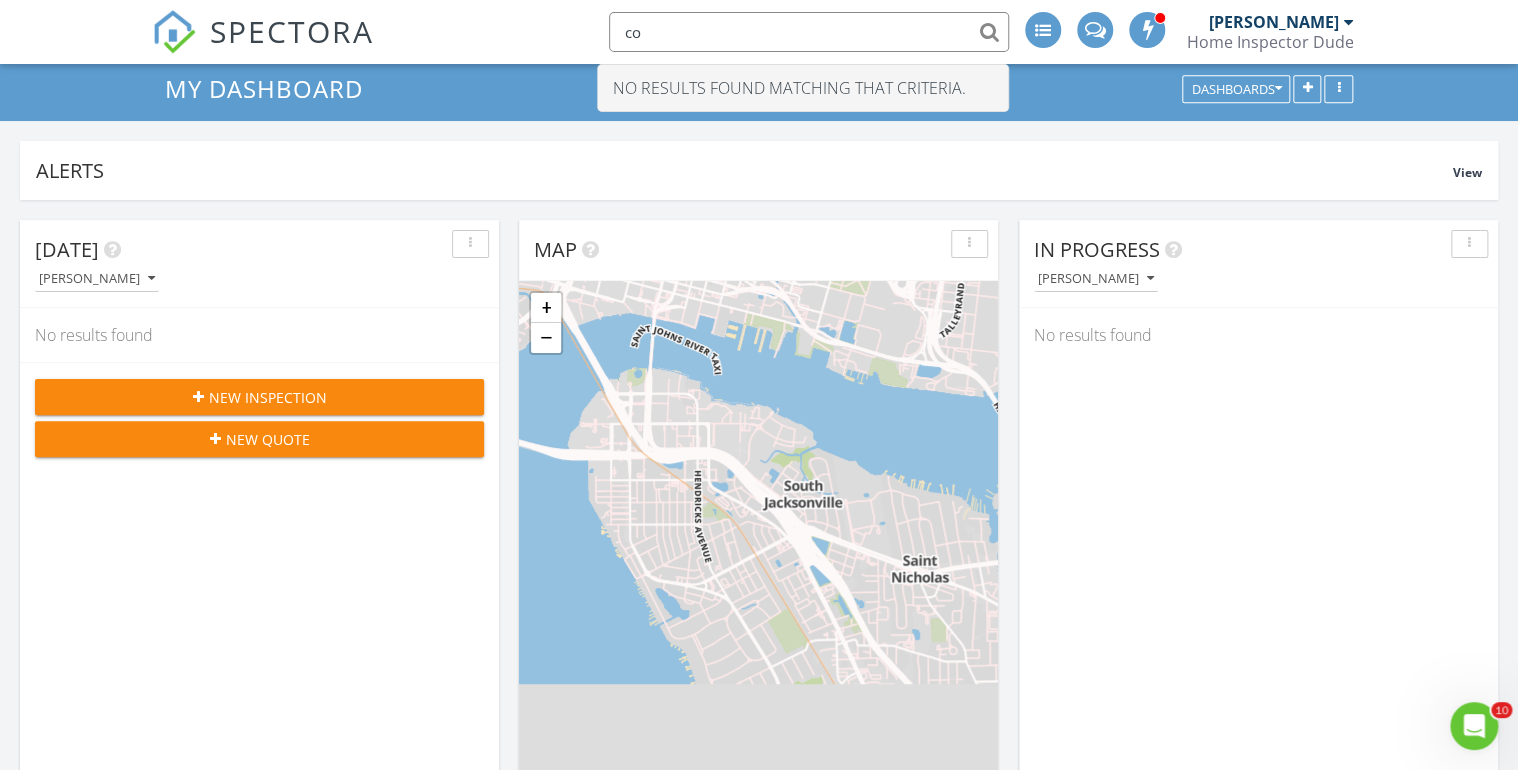type on "c" 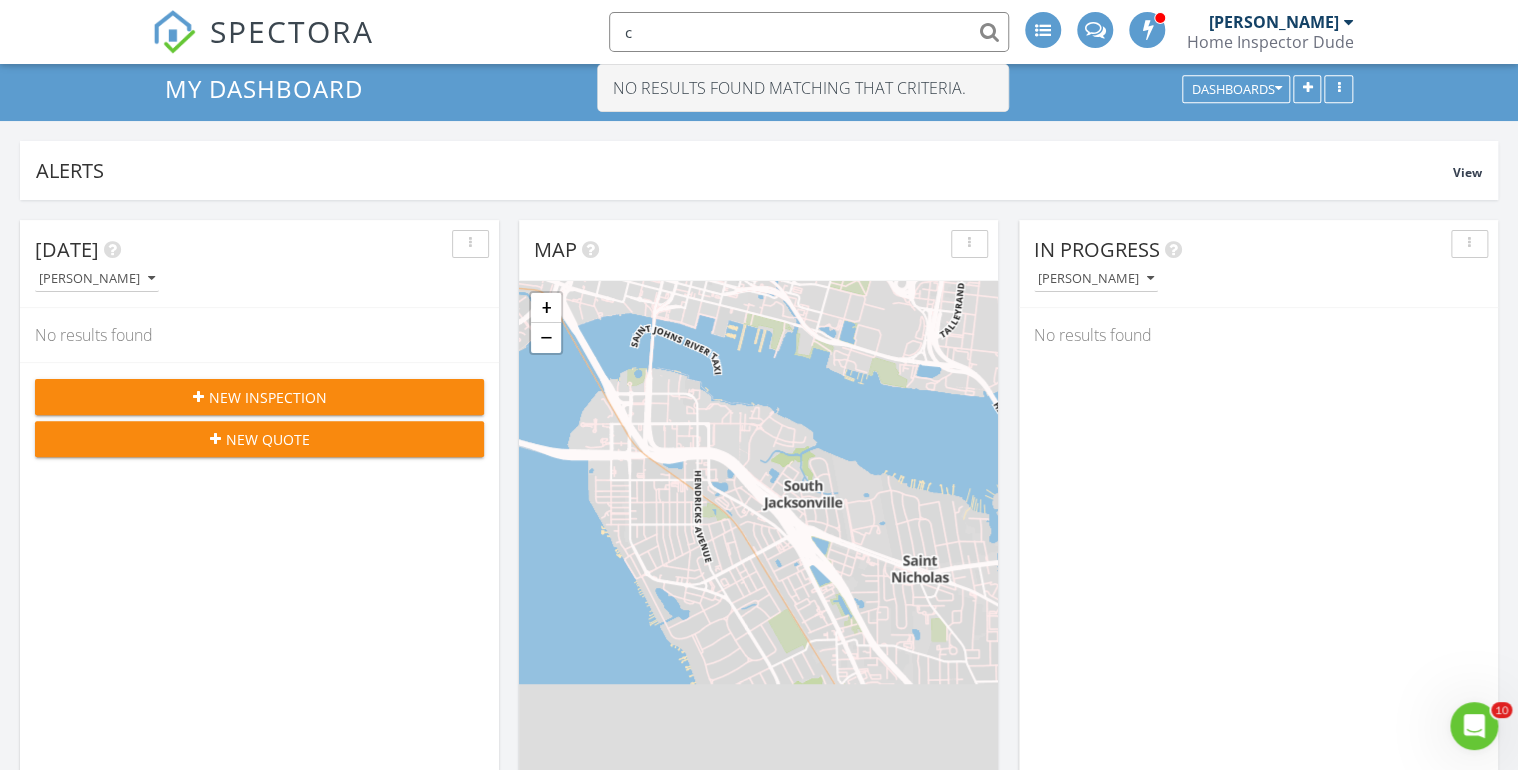 type 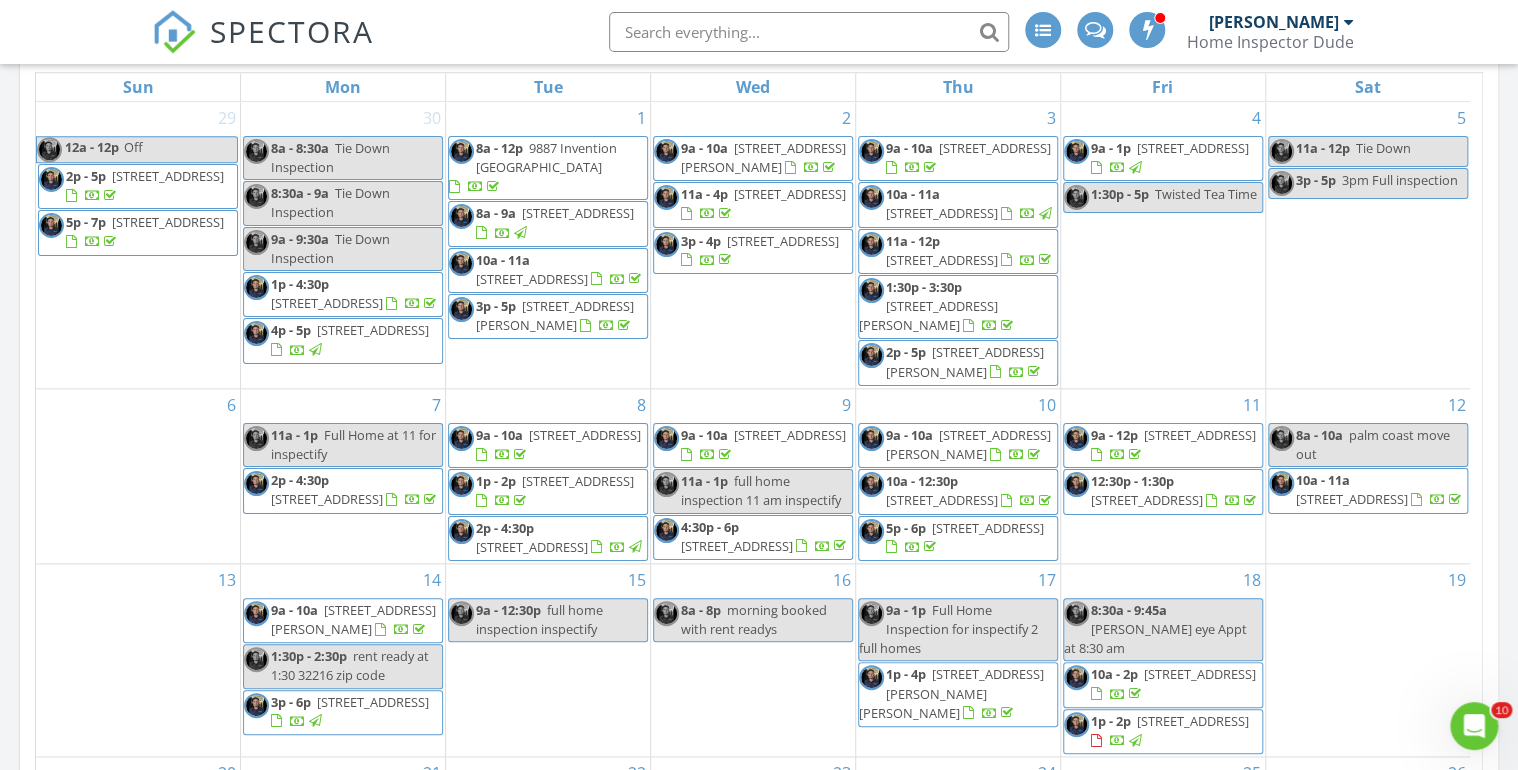scroll, scrollTop: 1040, scrollLeft: 0, axis: vertical 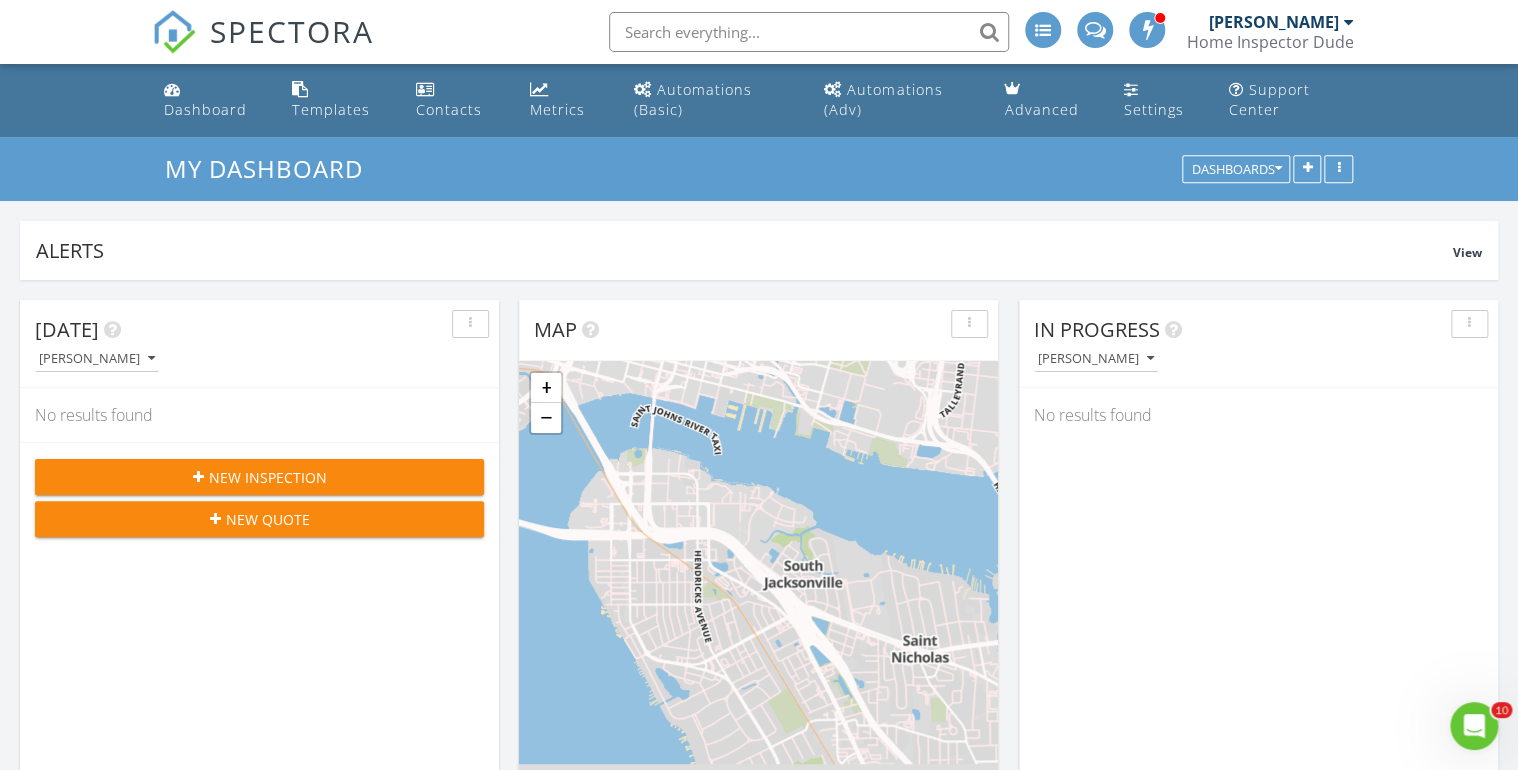 click on "New Inspection" at bounding box center [268, 477] 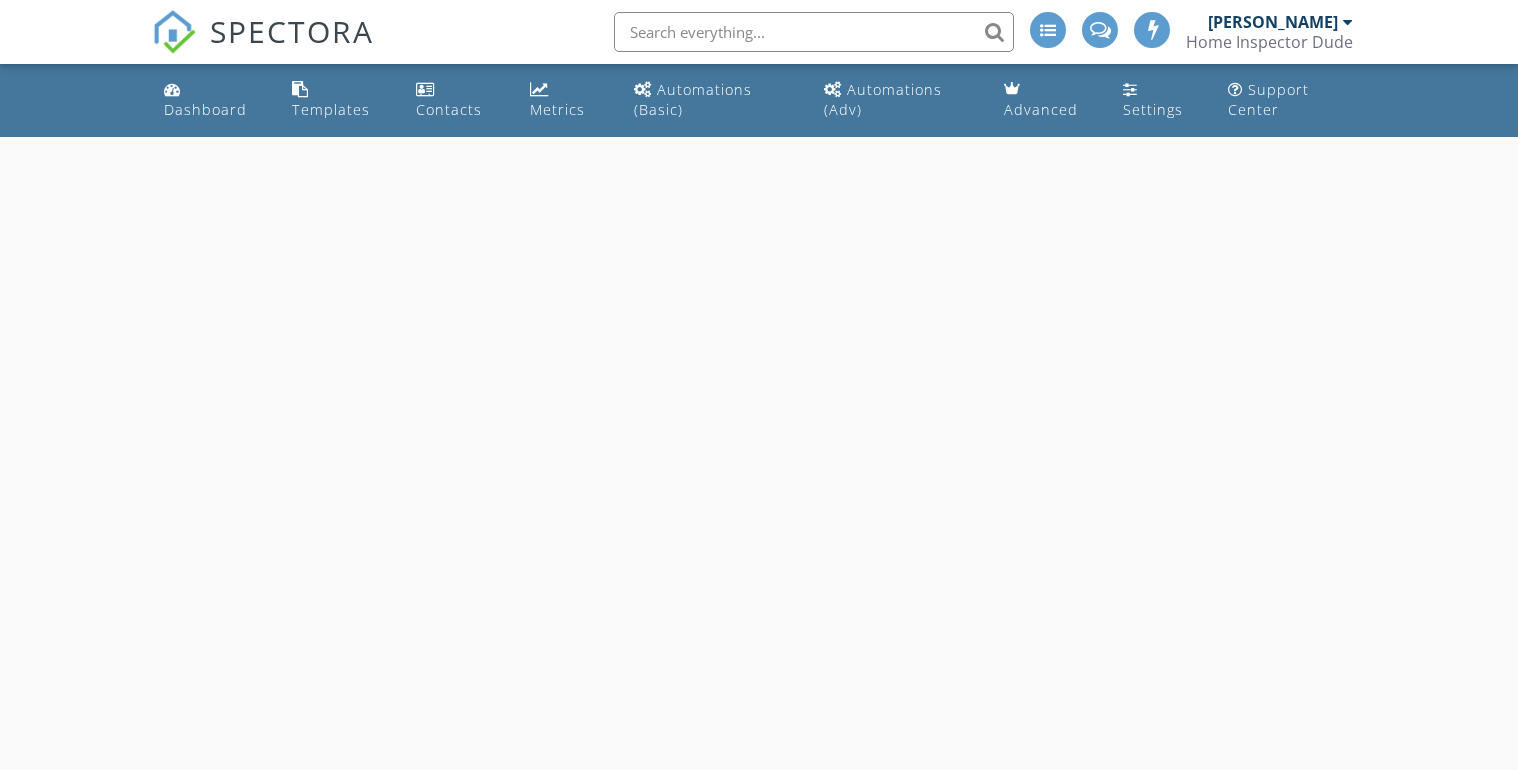 scroll, scrollTop: 0, scrollLeft: 0, axis: both 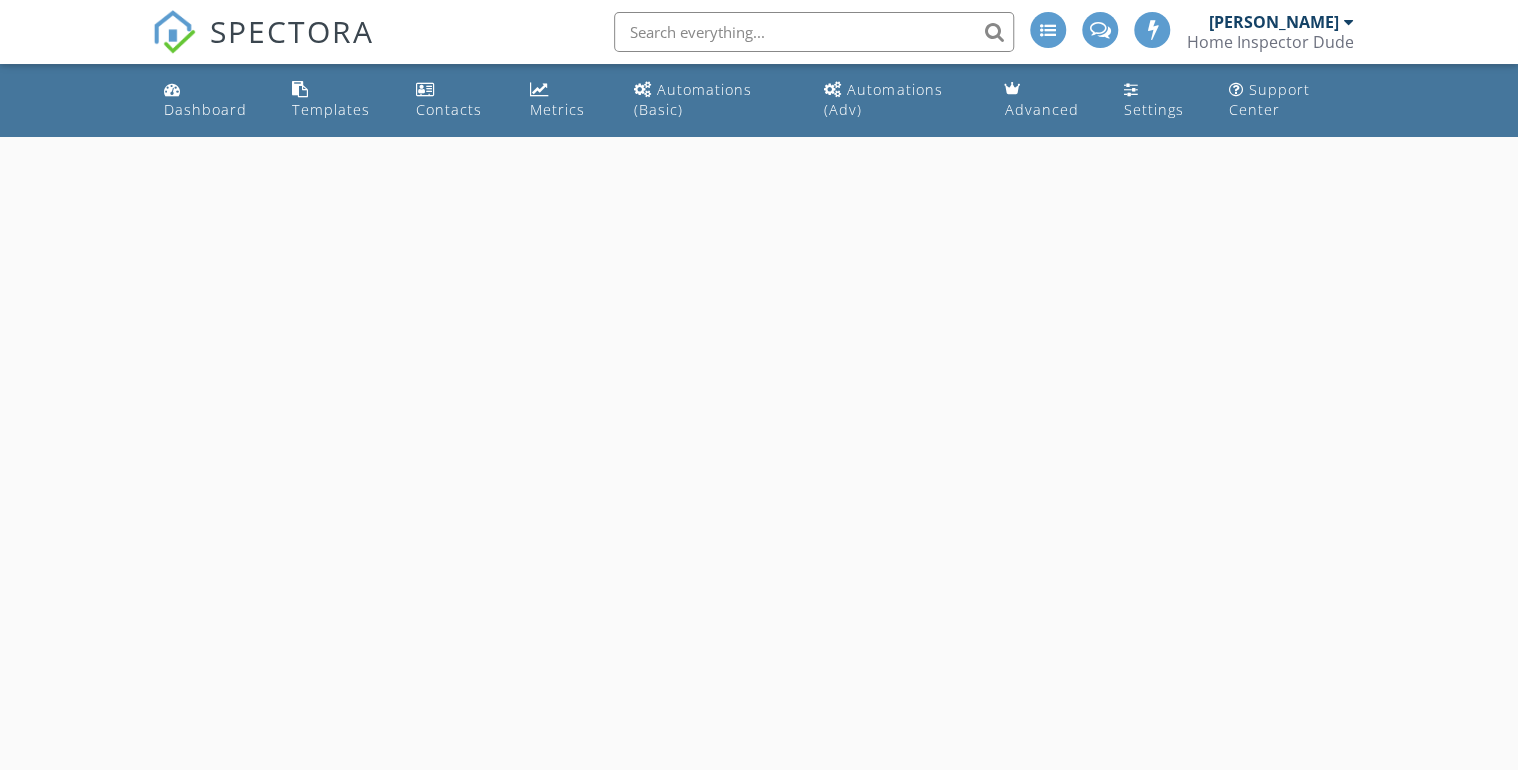 select on "6" 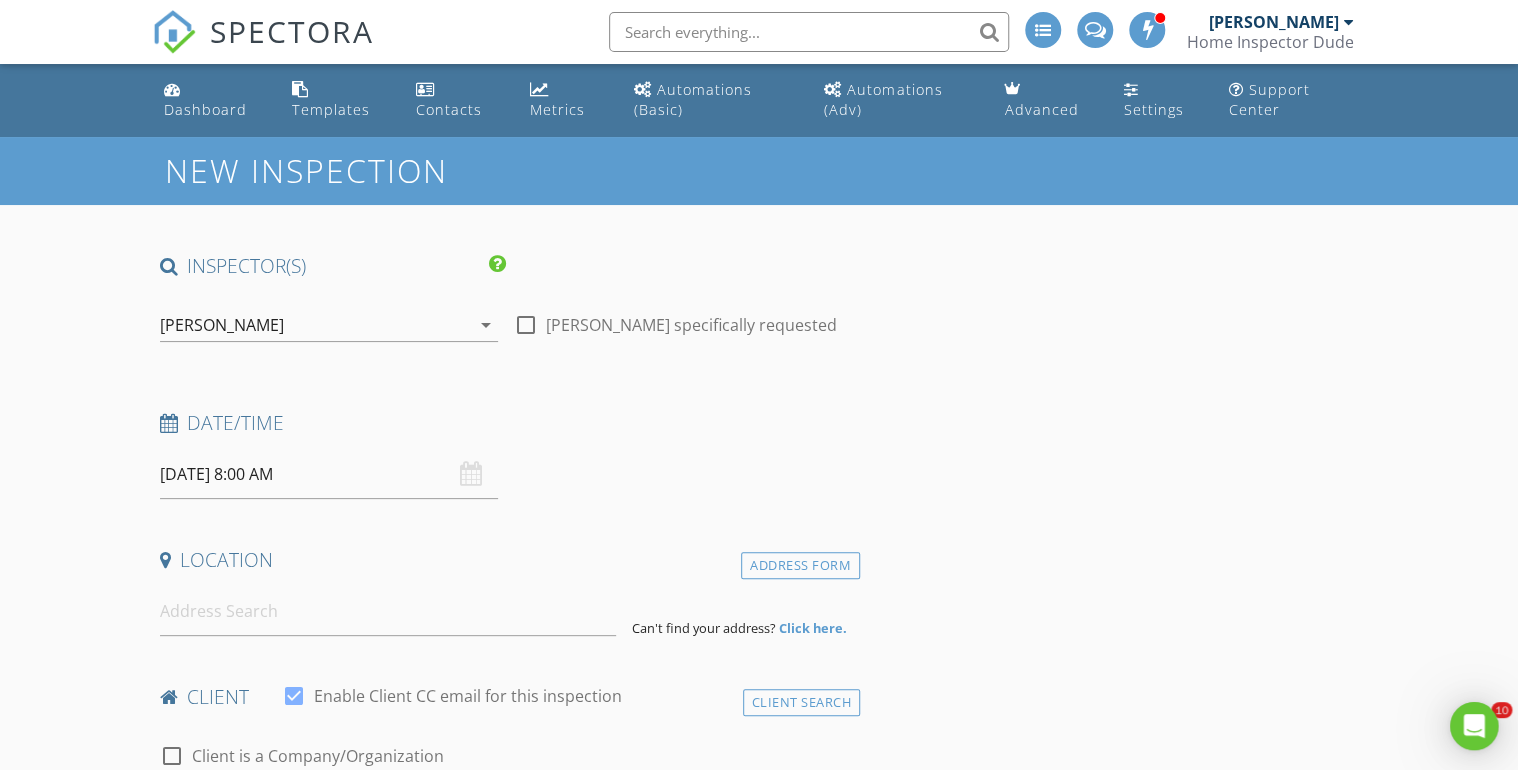 scroll, scrollTop: 0, scrollLeft: 0, axis: both 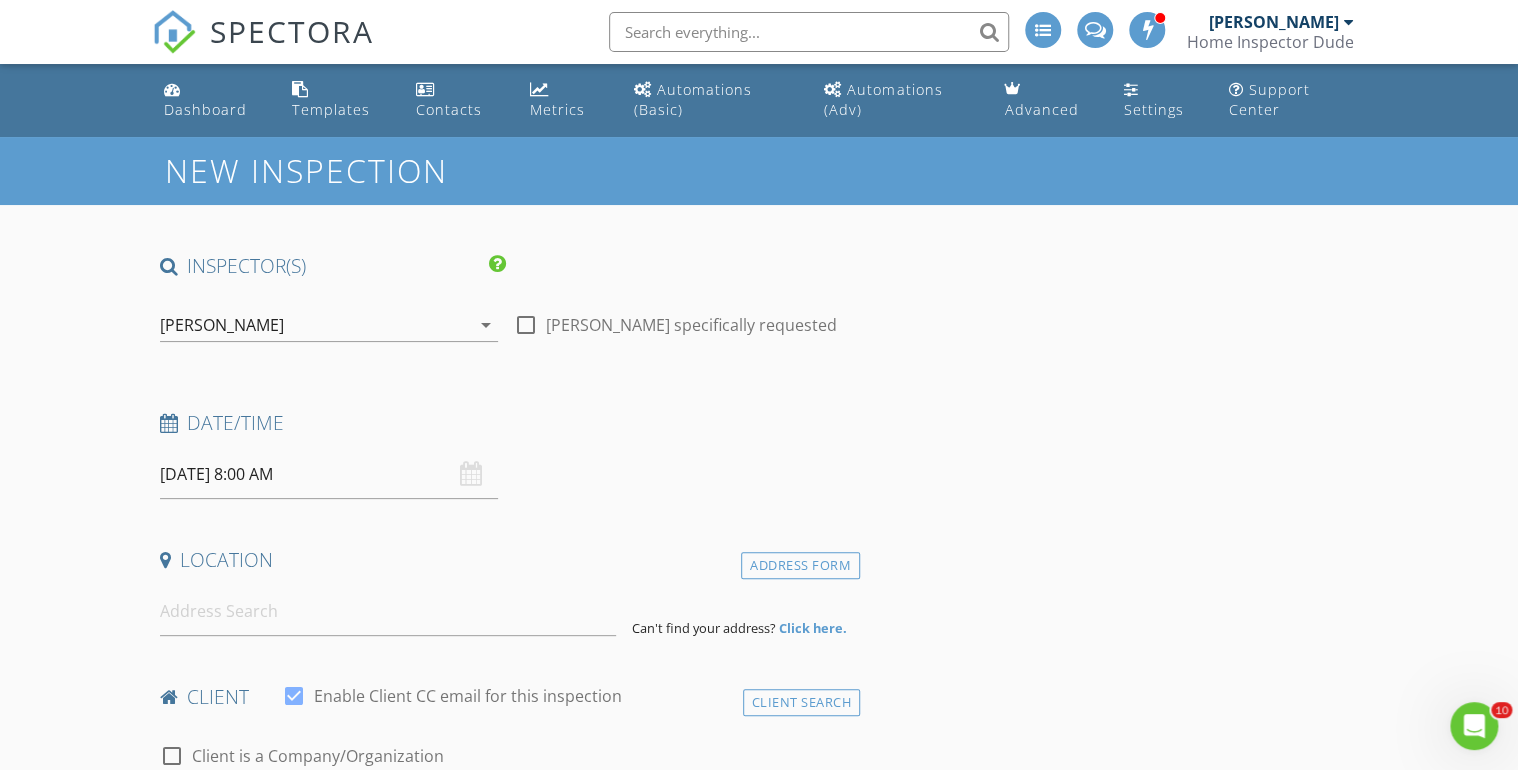 click on "07/28/2025 8:00 AM" at bounding box center [329, 474] 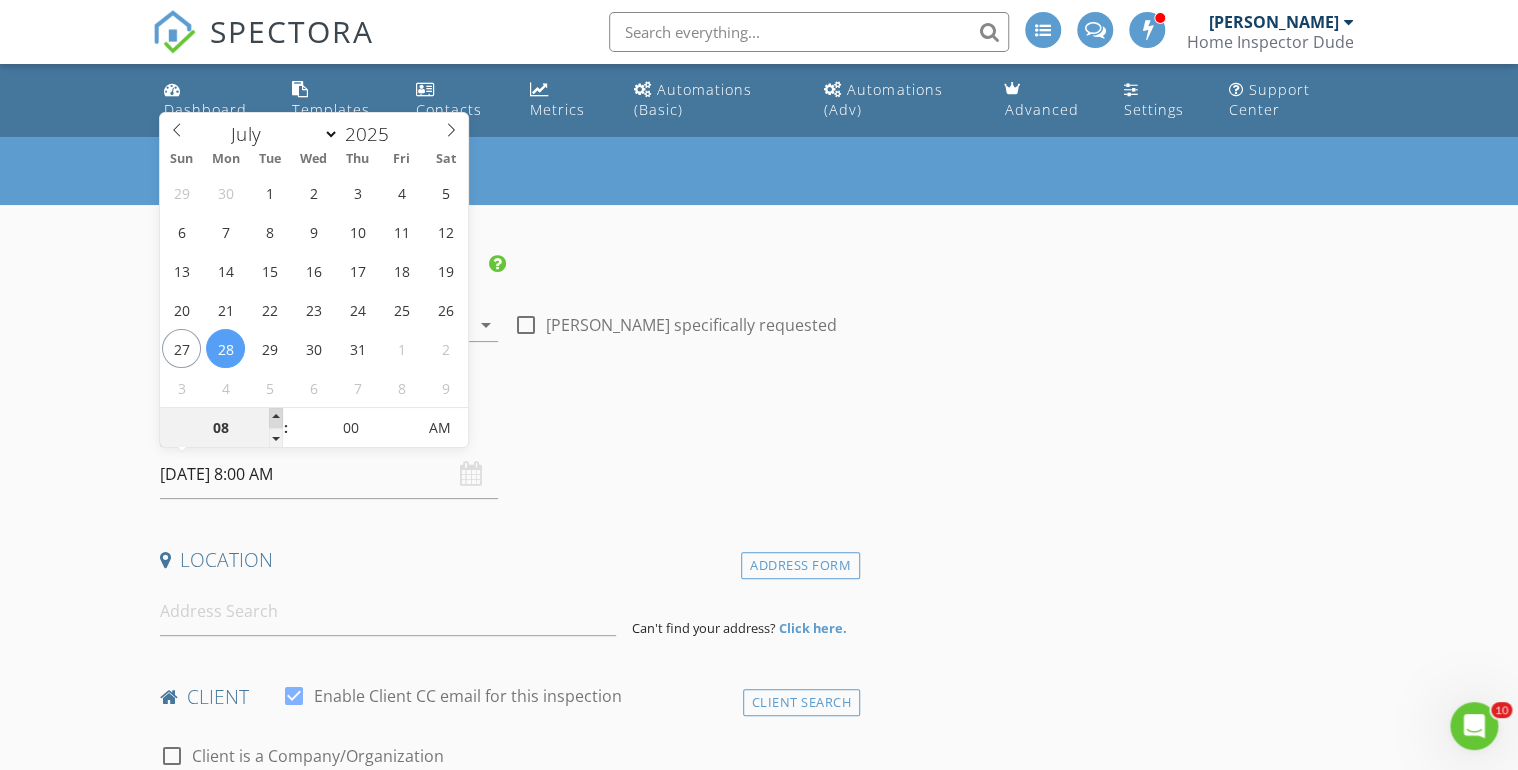 type on "09" 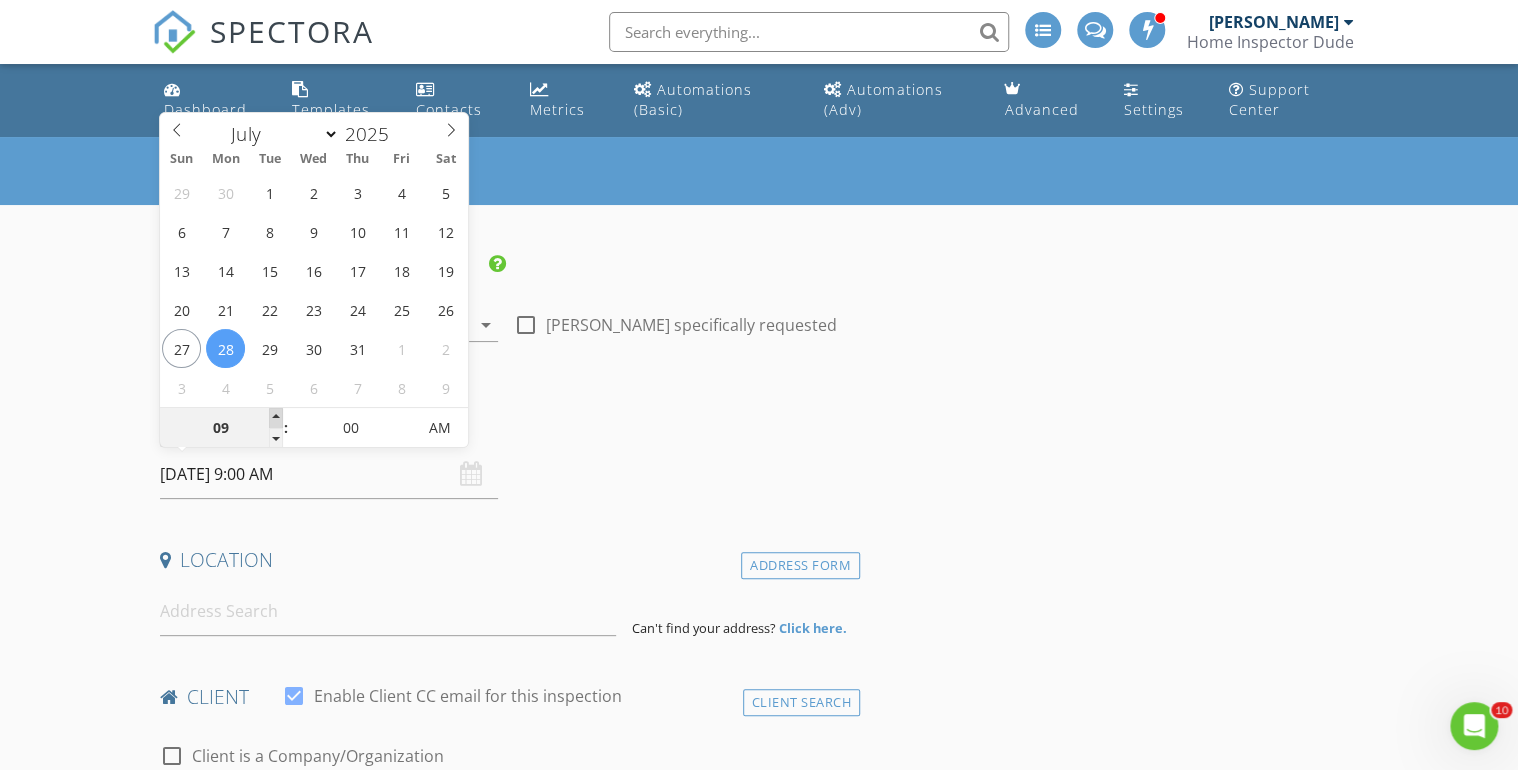 click at bounding box center (276, 418) 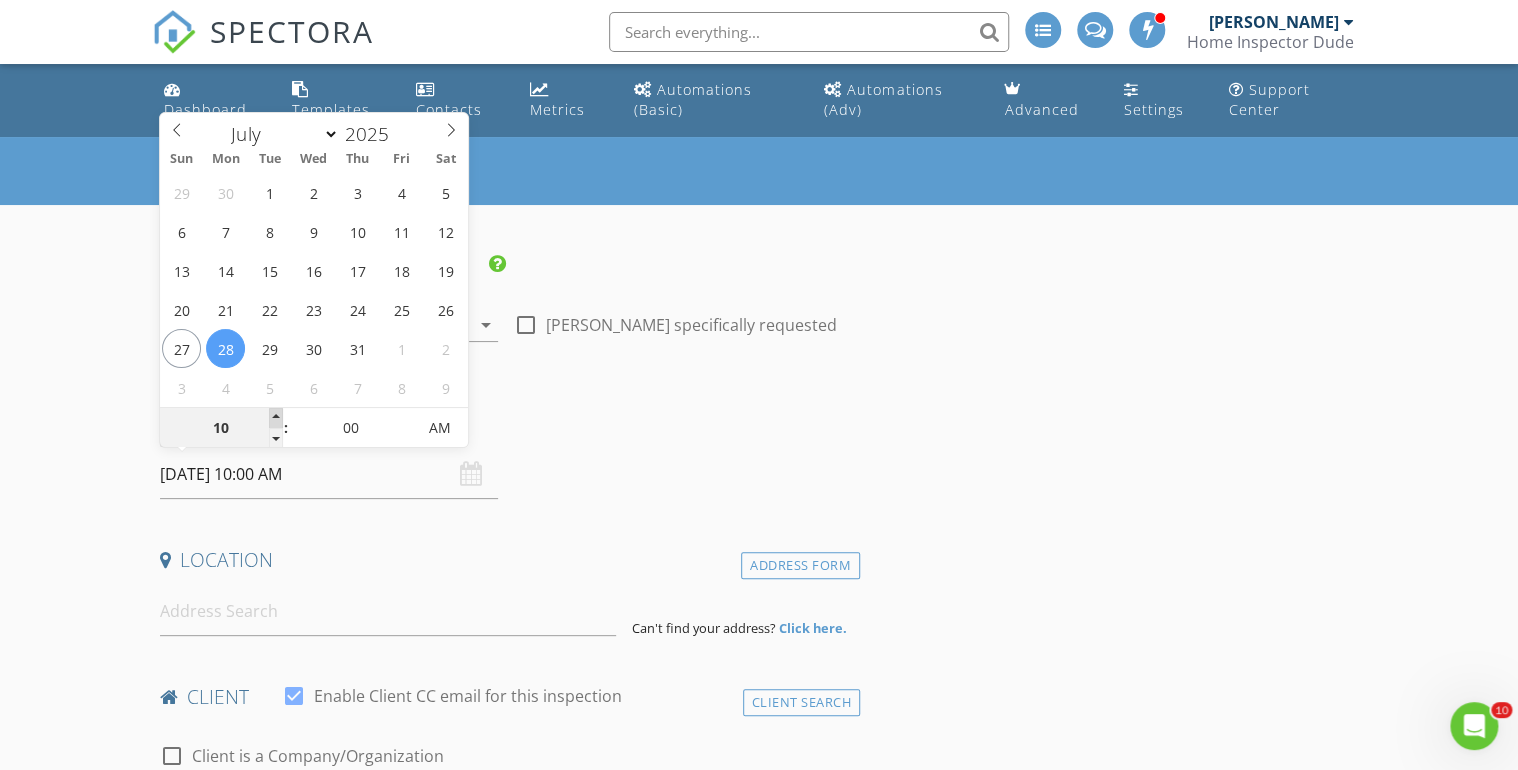 click at bounding box center (276, 418) 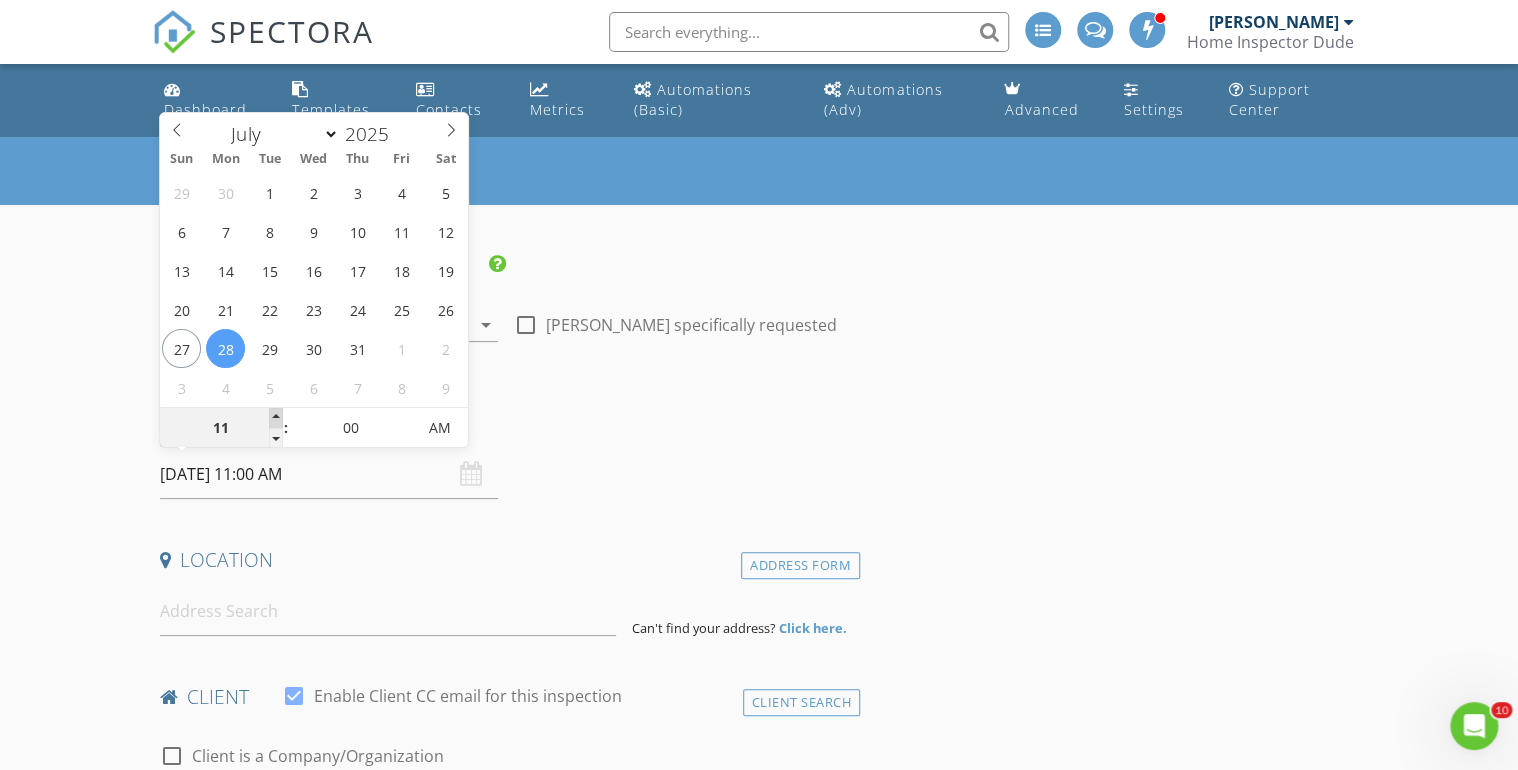 click at bounding box center [276, 418] 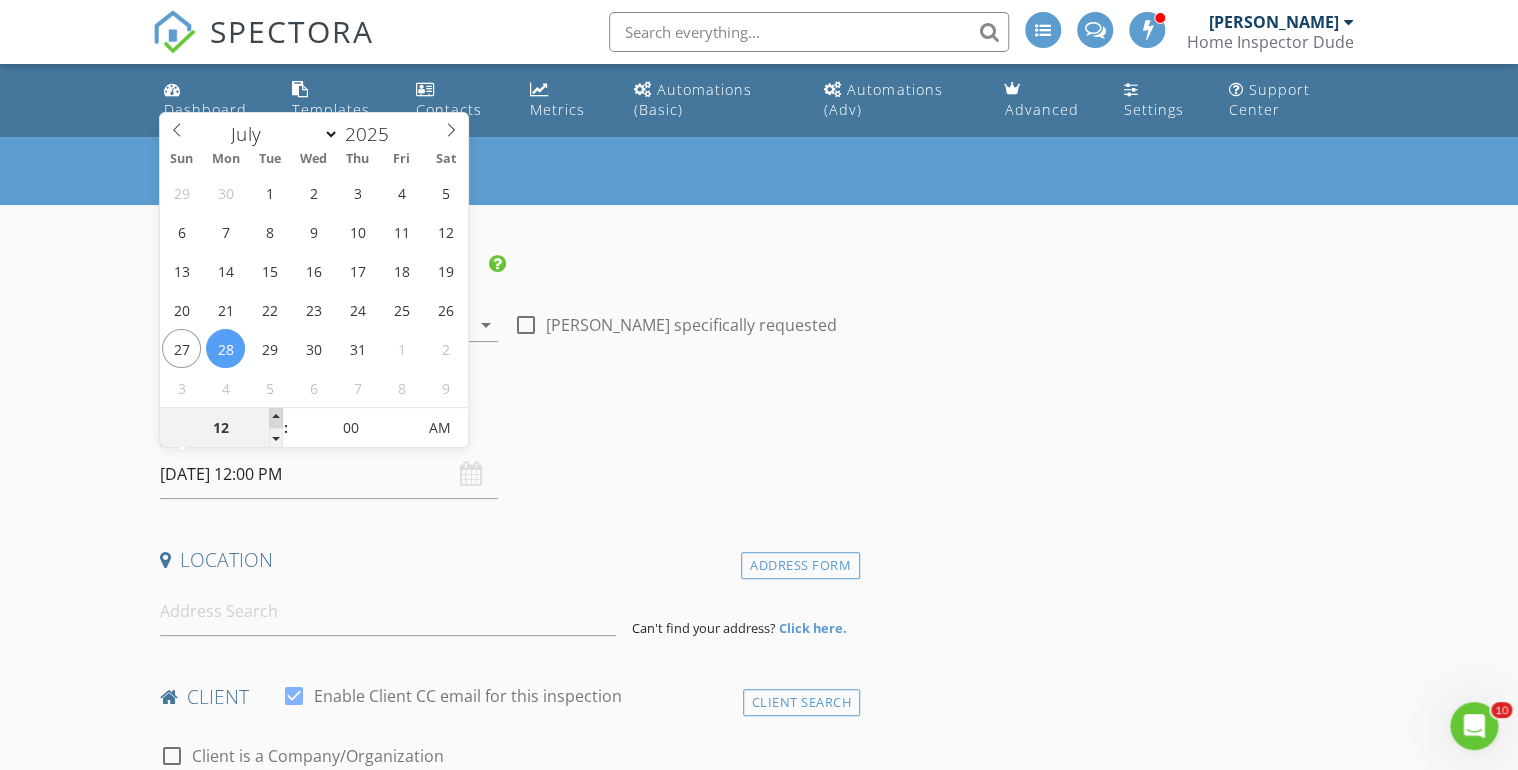 click at bounding box center [276, 418] 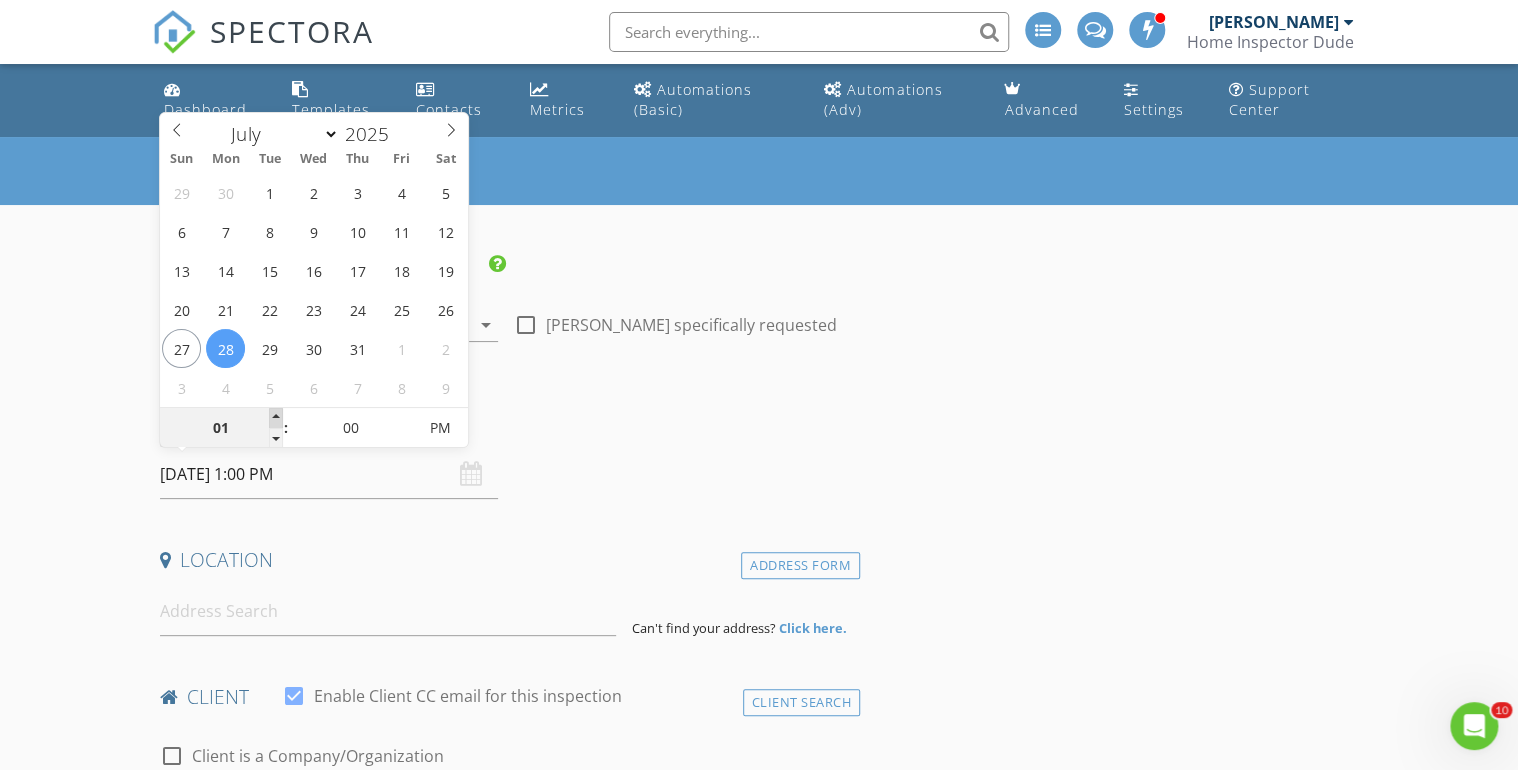 click at bounding box center (276, 418) 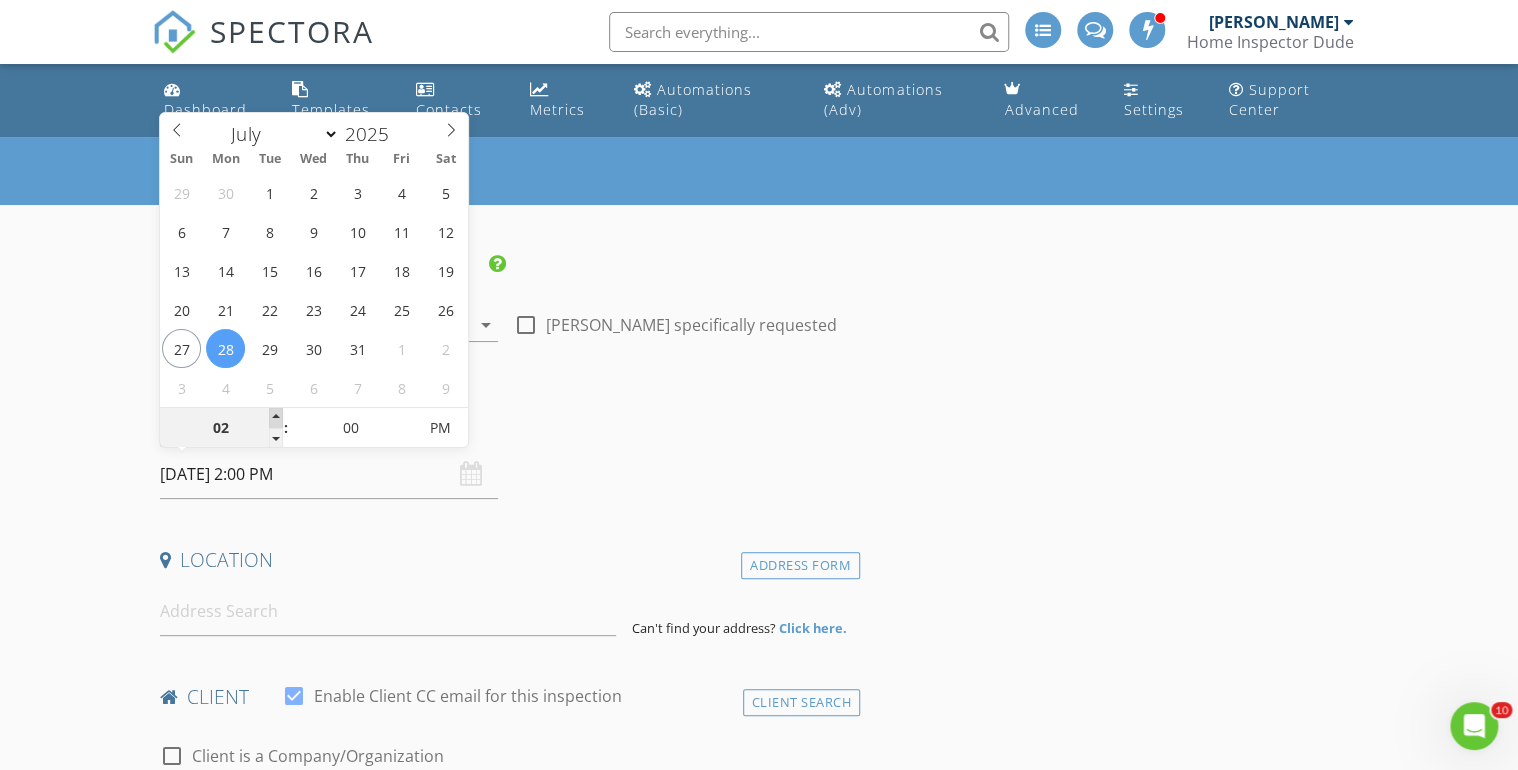 click at bounding box center (276, 418) 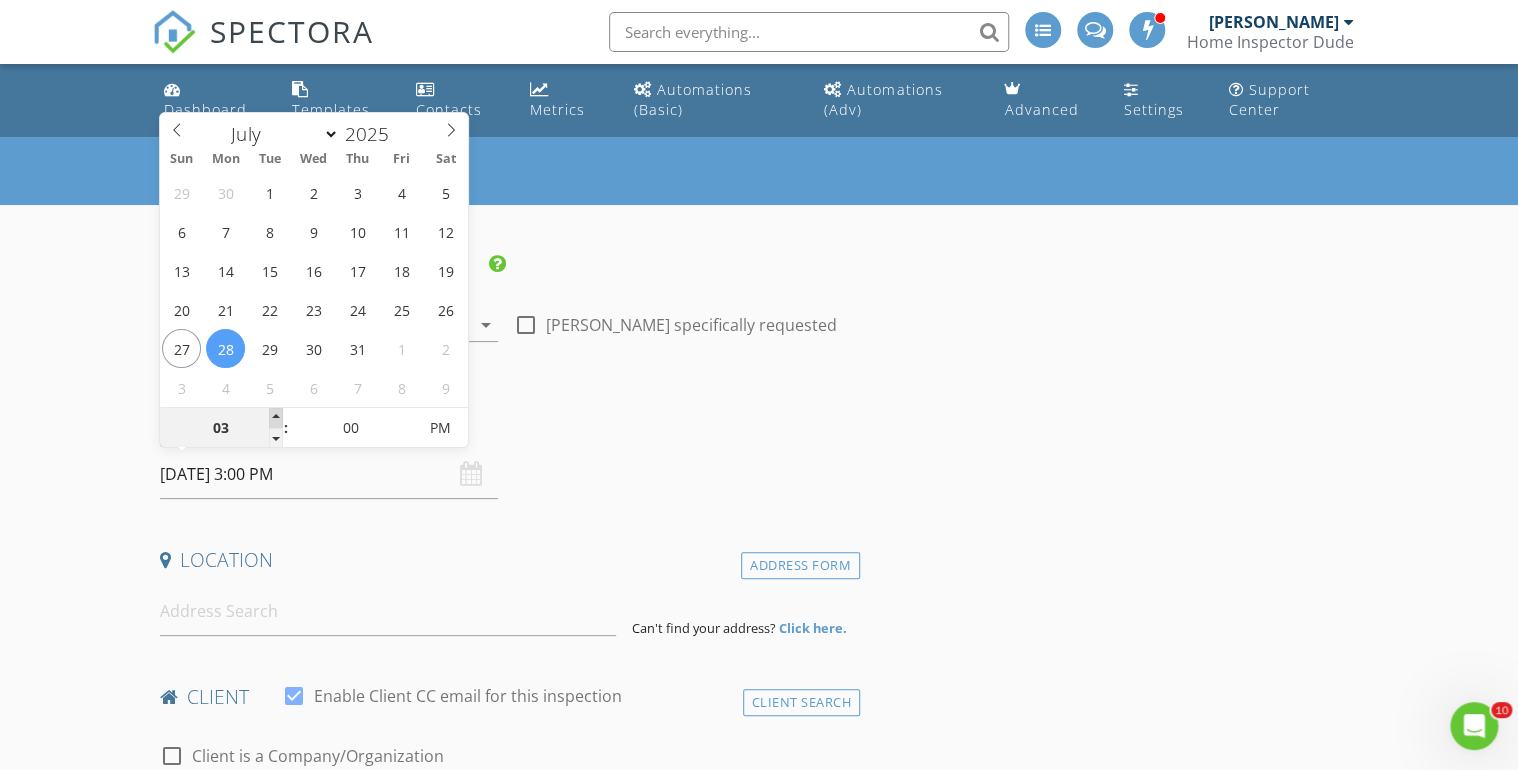 click at bounding box center [276, 418] 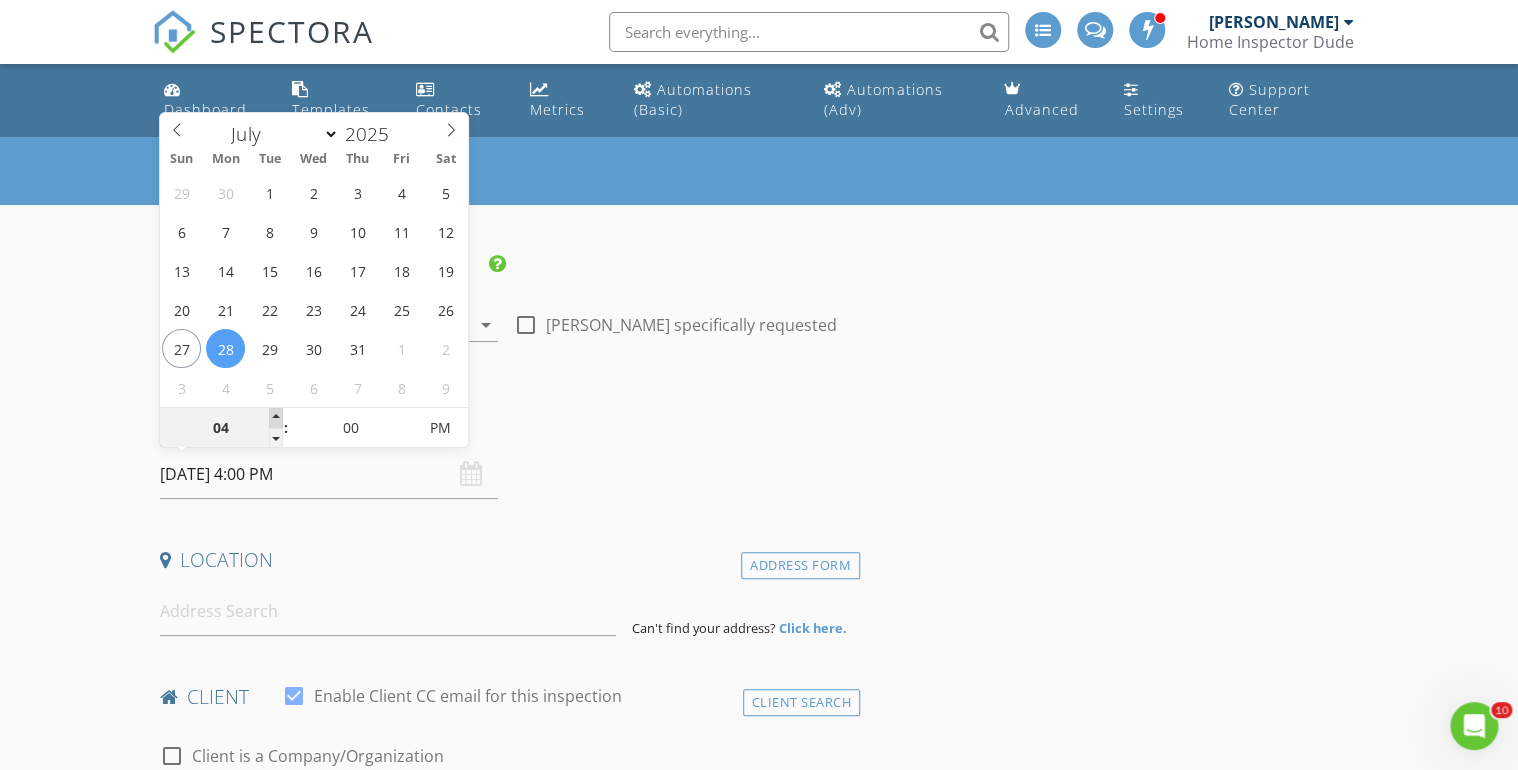 click at bounding box center [276, 418] 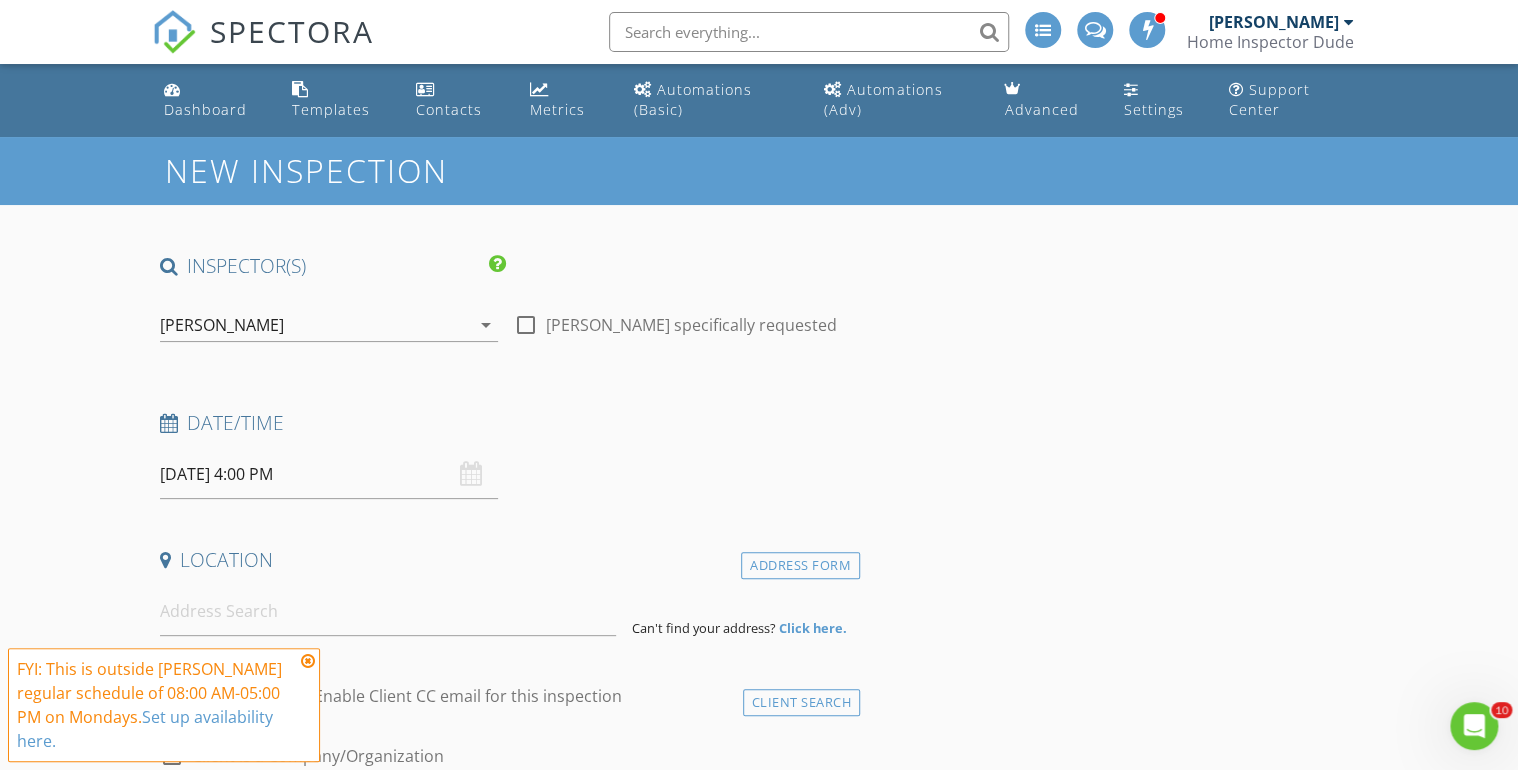 click on "New Inspection
INSPECTOR(S)
check_box   Joseph Mellon   PRIMARY   Joseph Mellon arrow_drop_down   check_box_outline_blank Joseph Mellon specifically requested
Date/Time
07/28/2025 4:00 PM
Location
Address Form       Can't find your address?   Click here.
client
check_box Enable Client CC email for this inspection   Client Search     check_box_outline_blank Client is a Company/Organization     First Name   Last Name   Email   CC Email   Phone         Tags         Notes   Private Notes
ADD ADDITIONAL client
SERVICES
check_box_outline_blank   Stand Alone 4 Point / Wind Mitigation   check_box_outline_blank   Residential Inspection   Full scope of the home, from top to bottom & IR /Moisture Detection check_box_outline_blank   WDO   Wood Destroying Organism Report   4 Point" at bounding box center [759, 1784] 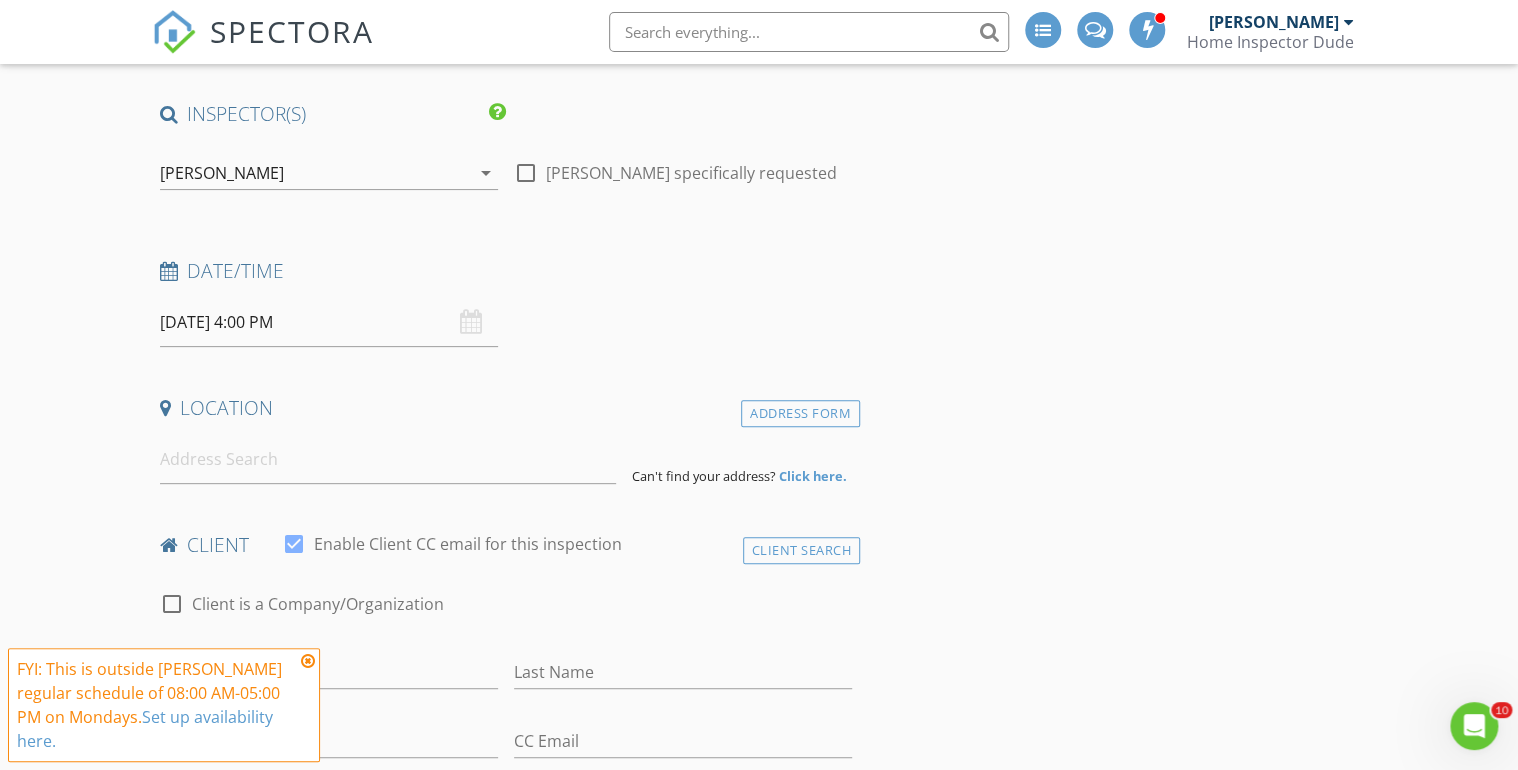 scroll, scrollTop: 160, scrollLeft: 0, axis: vertical 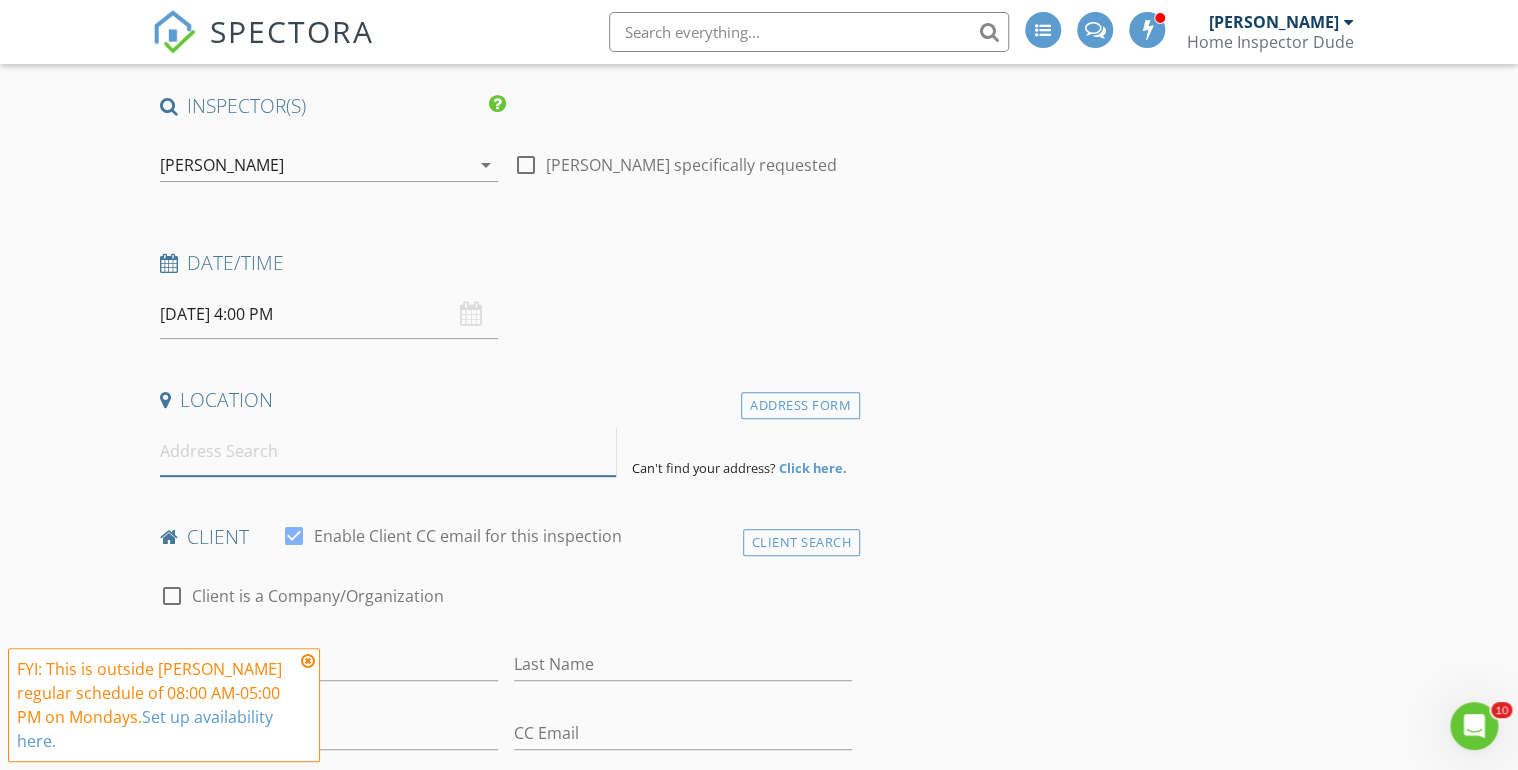 click at bounding box center [388, 451] 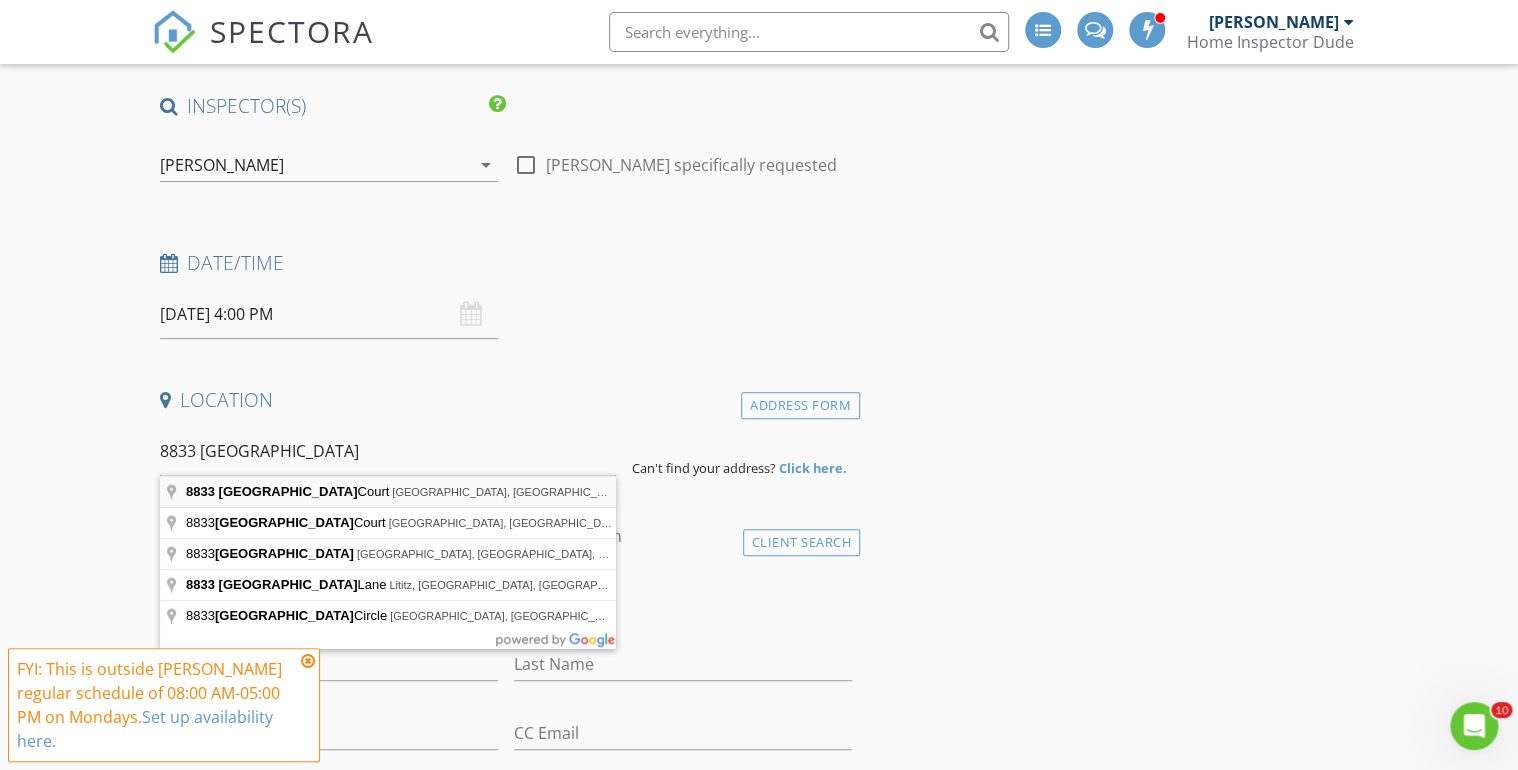 type on "8833 Coventry Court, Jacksonville, FL, USA" 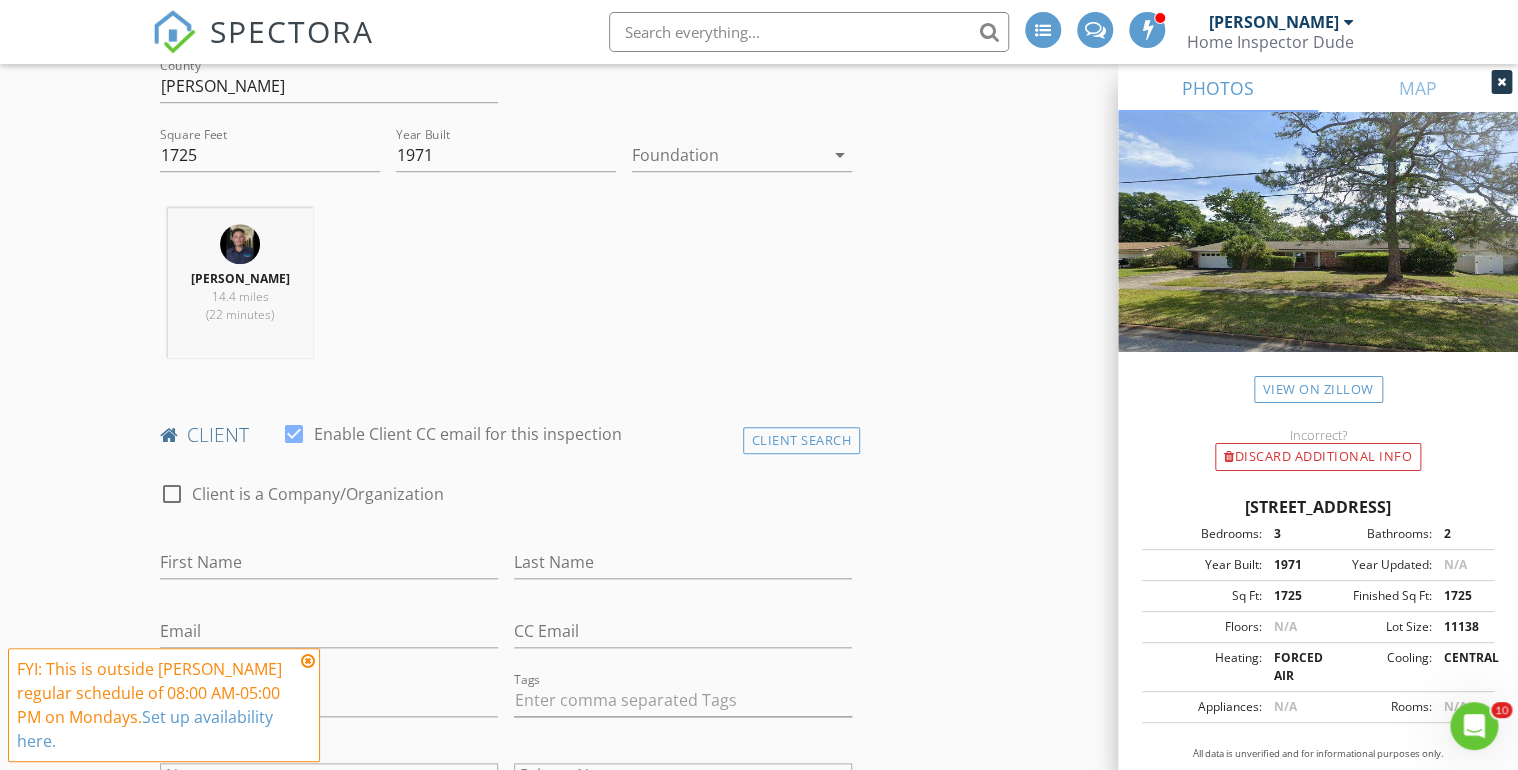 scroll, scrollTop: 720, scrollLeft: 0, axis: vertical 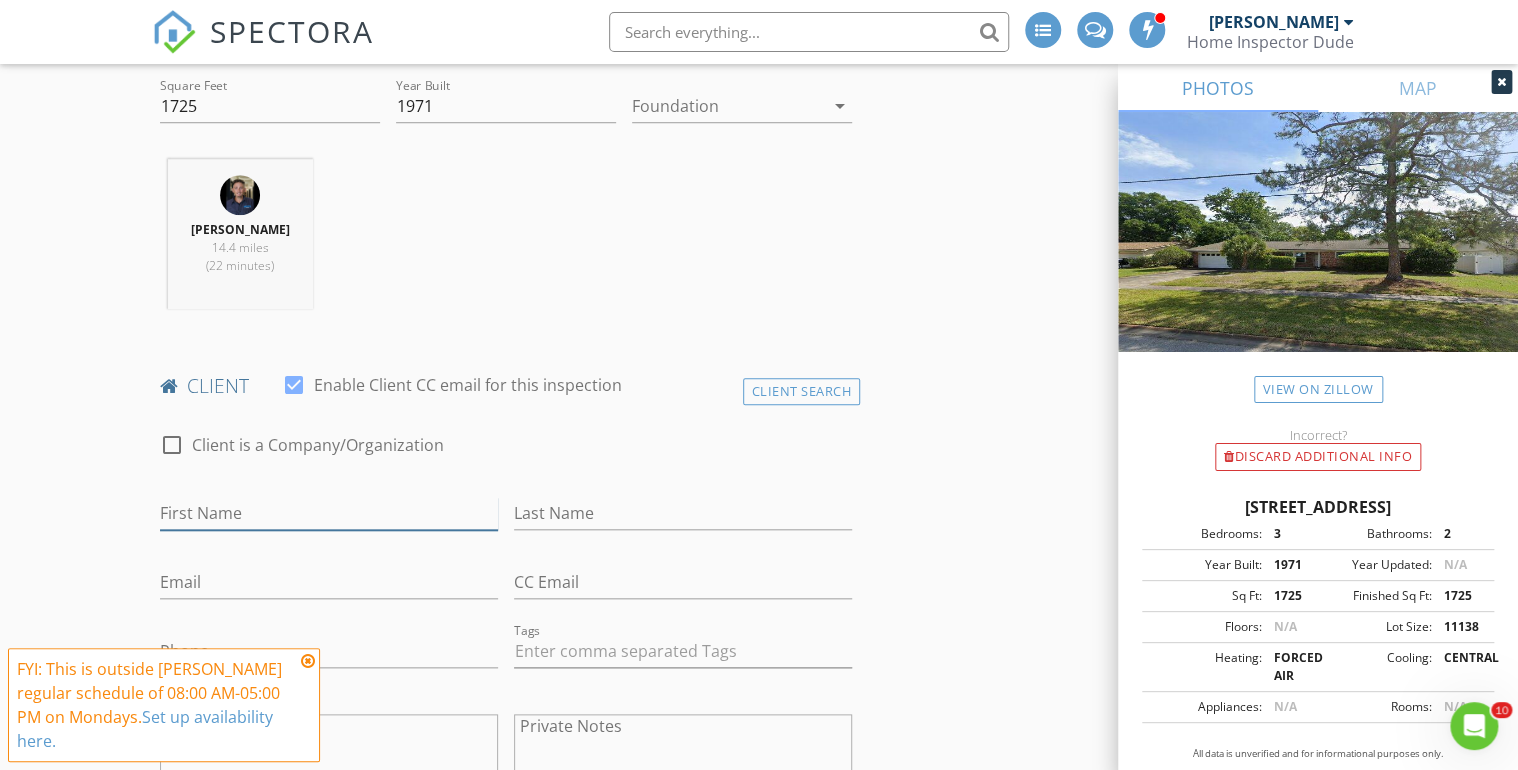 click on "First Name" at bounding box center [329, 513] 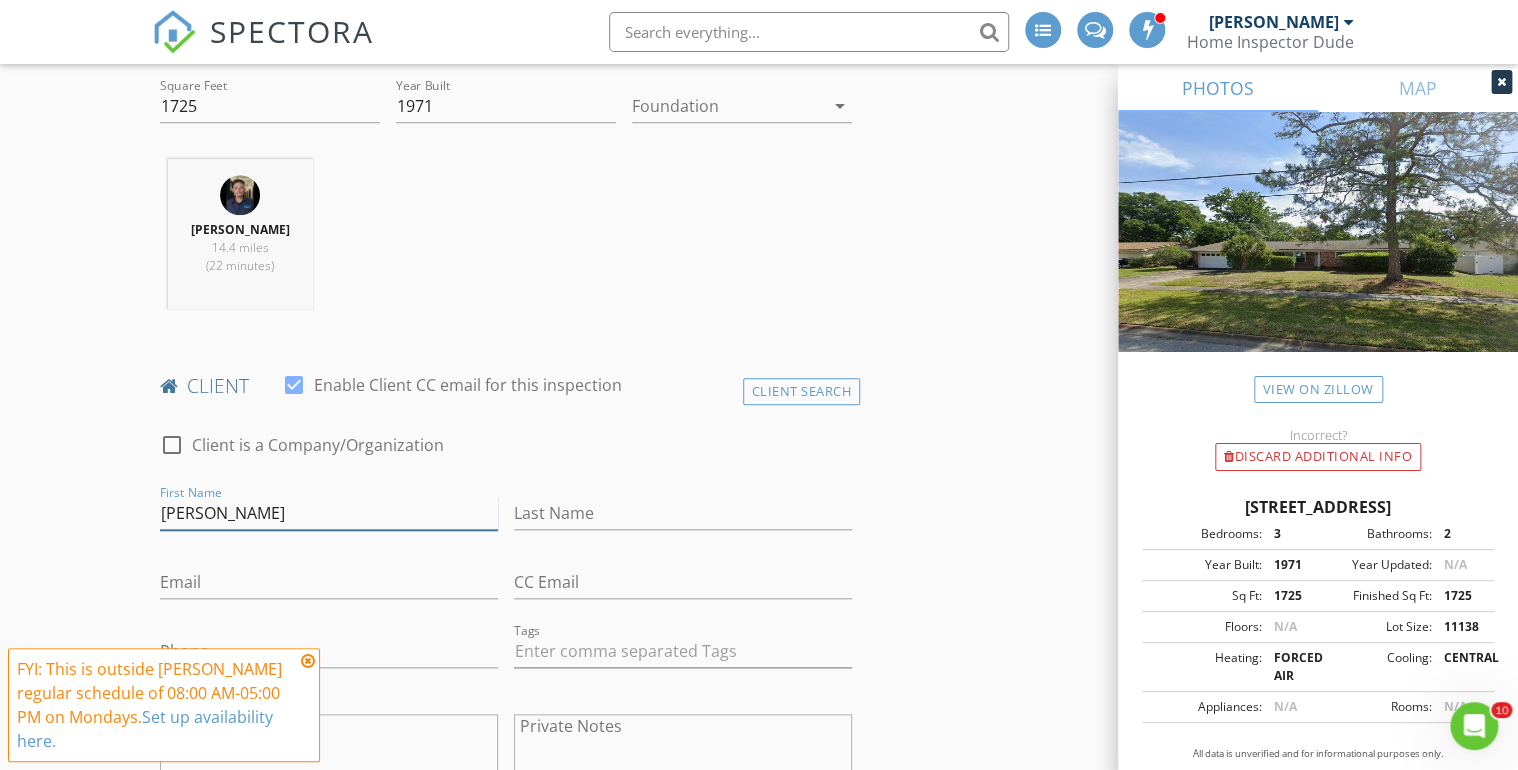 type on "Lena" 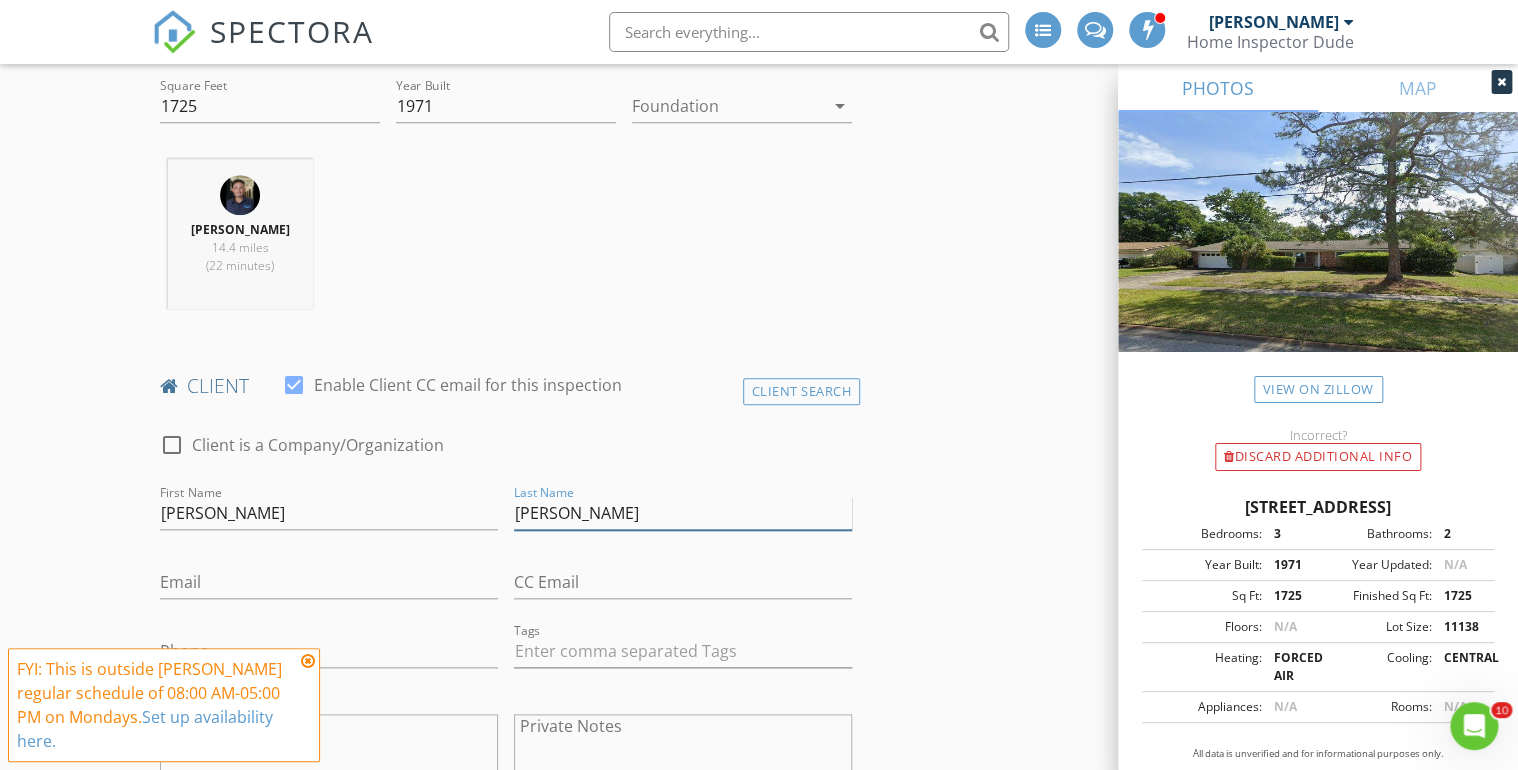 type on "Daboul" 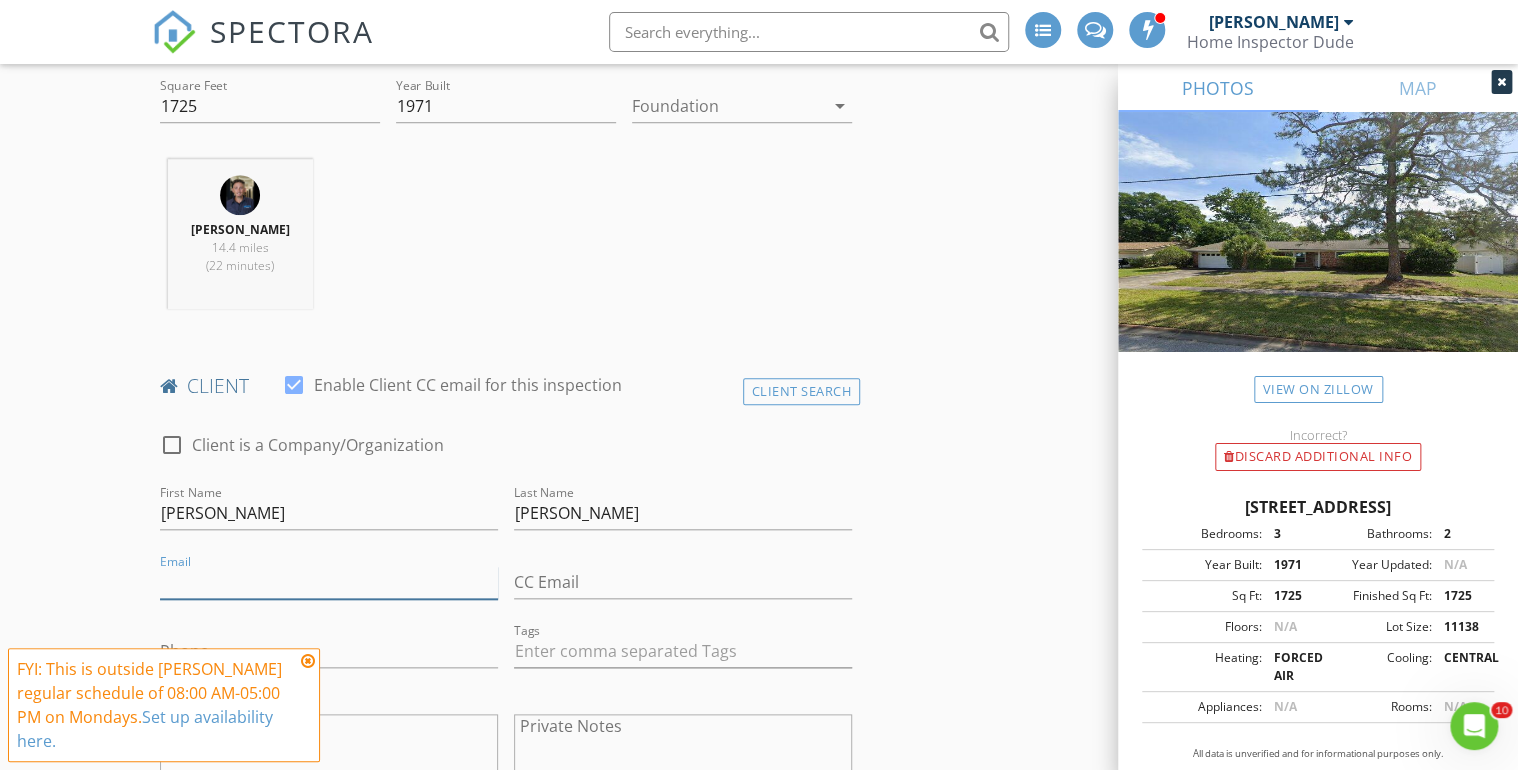 click on "Email" at bounding box center [329, 582] 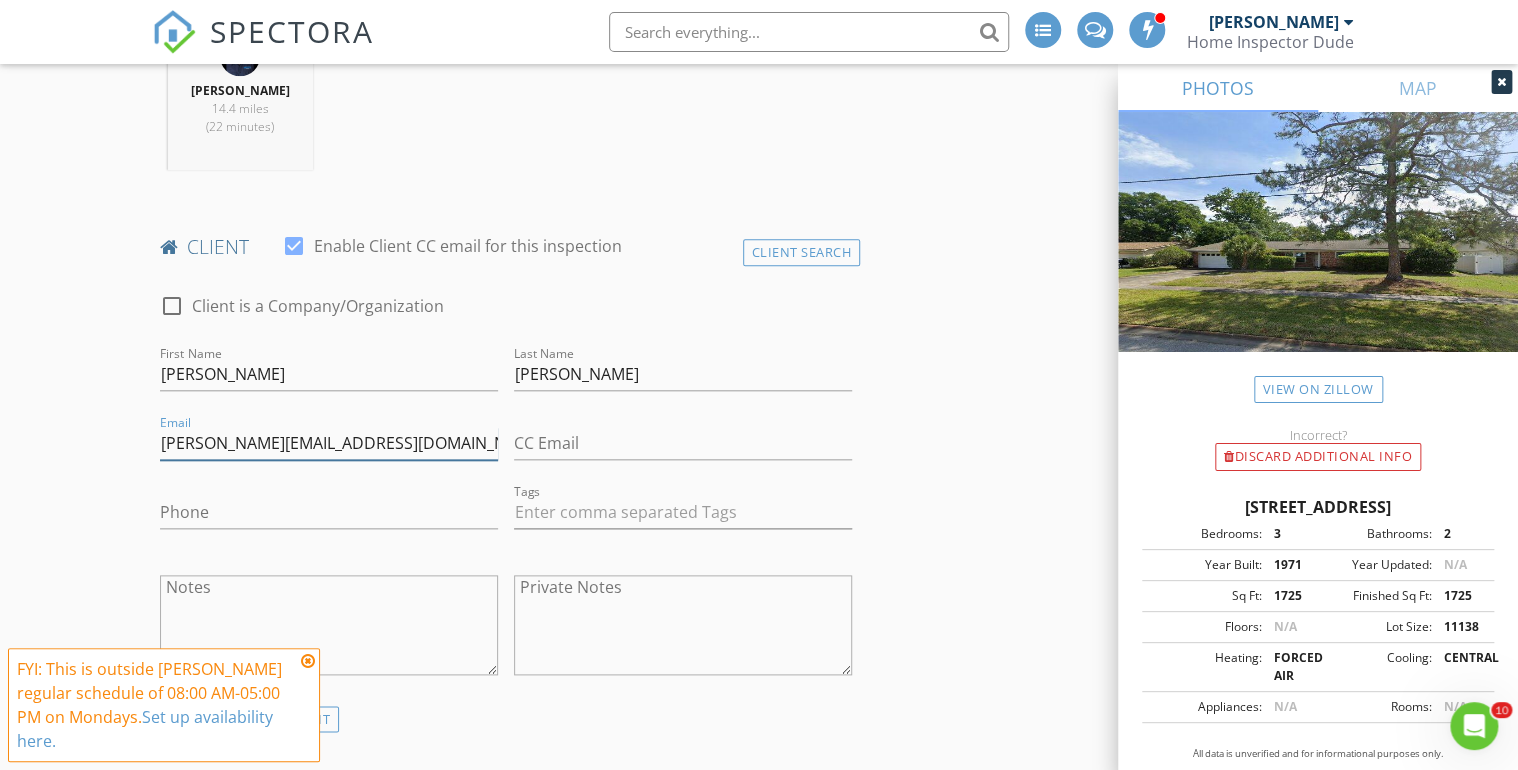 scroll, scrollTop: 880, scrollLeft: 0, axis: vertical 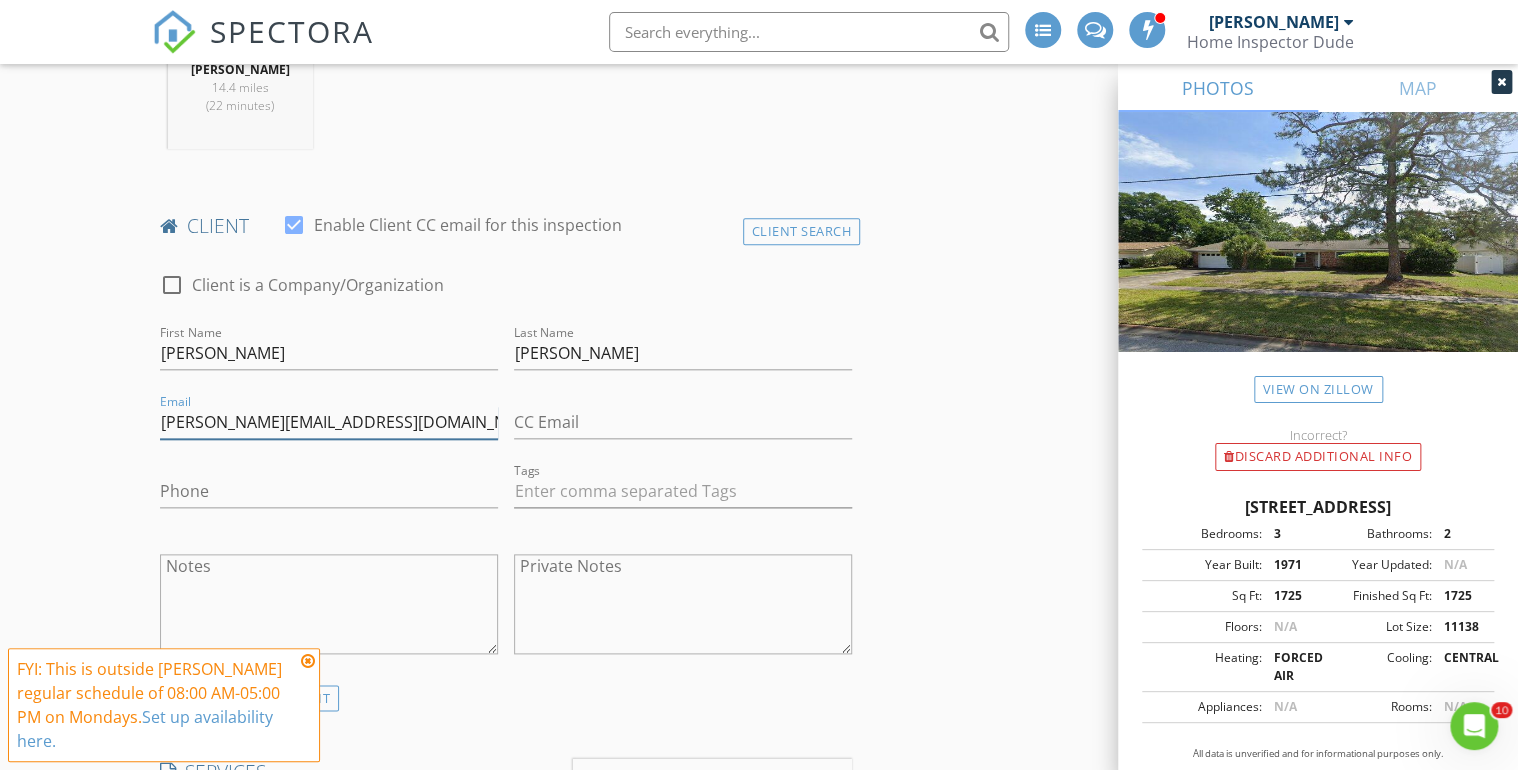 type on "daboul@bellsouth.net" 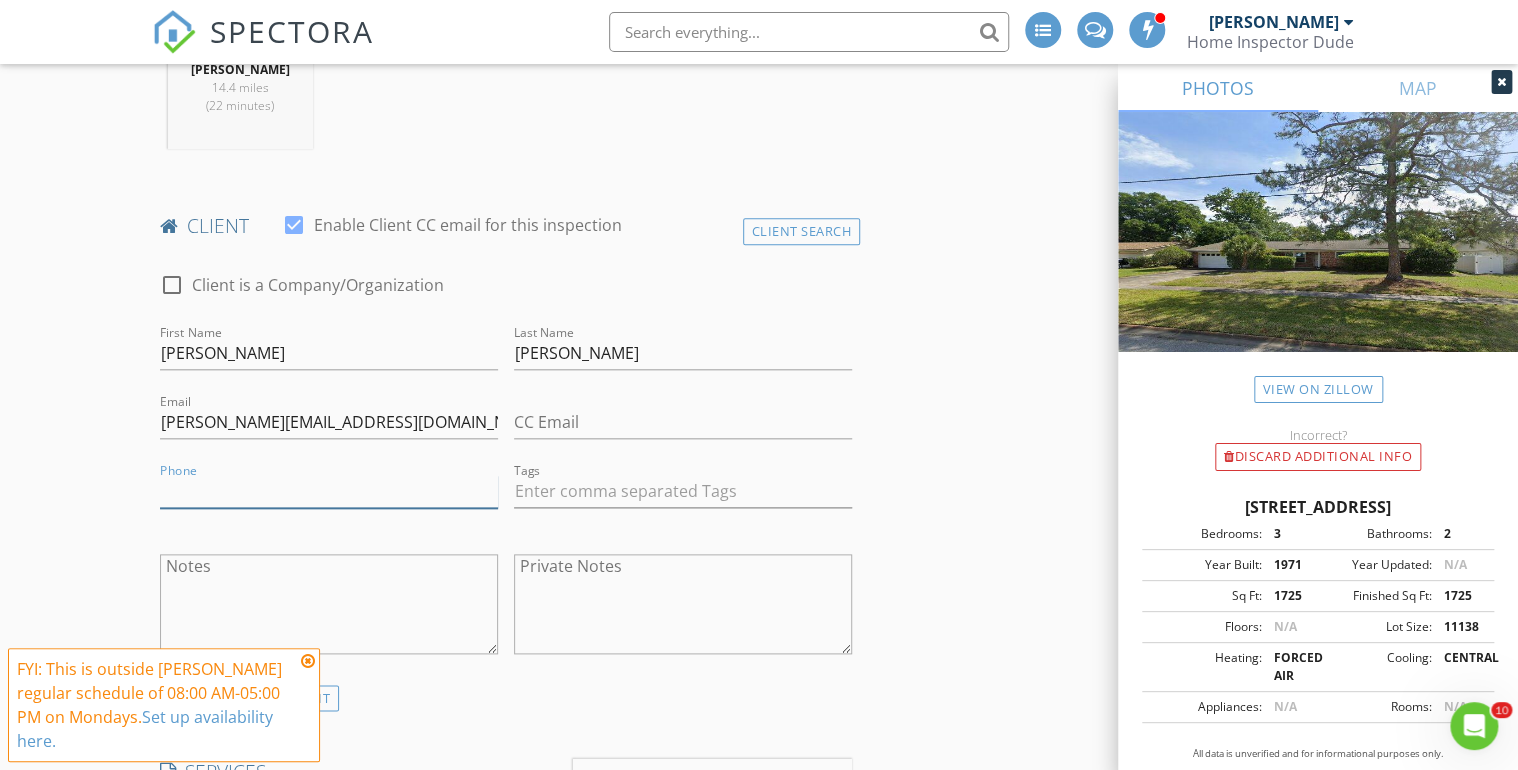 click on "Phone" at bounding box center (329, 491) 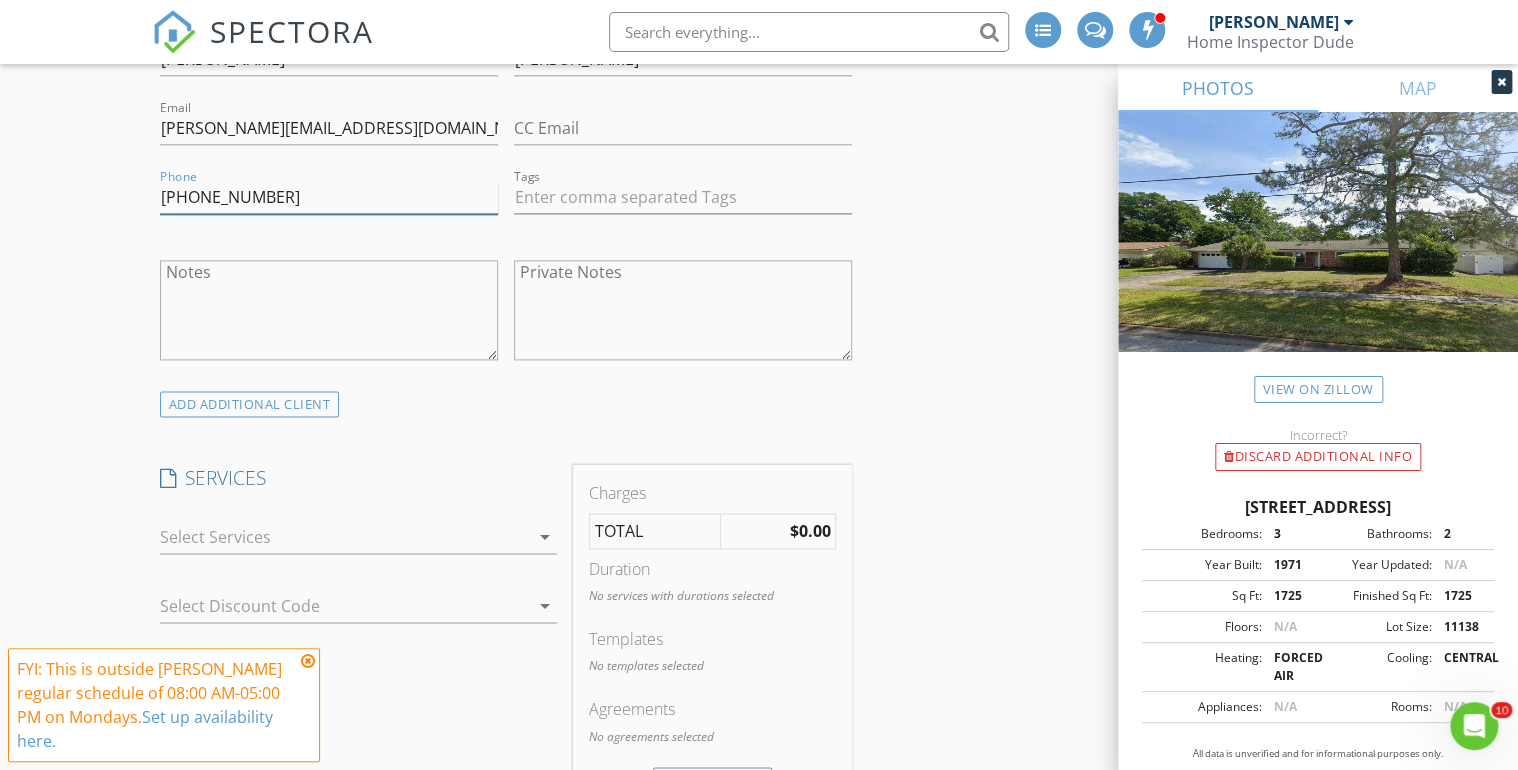 scroll, scrollTop: 1200, scrollLeft: 0, axis: vertical 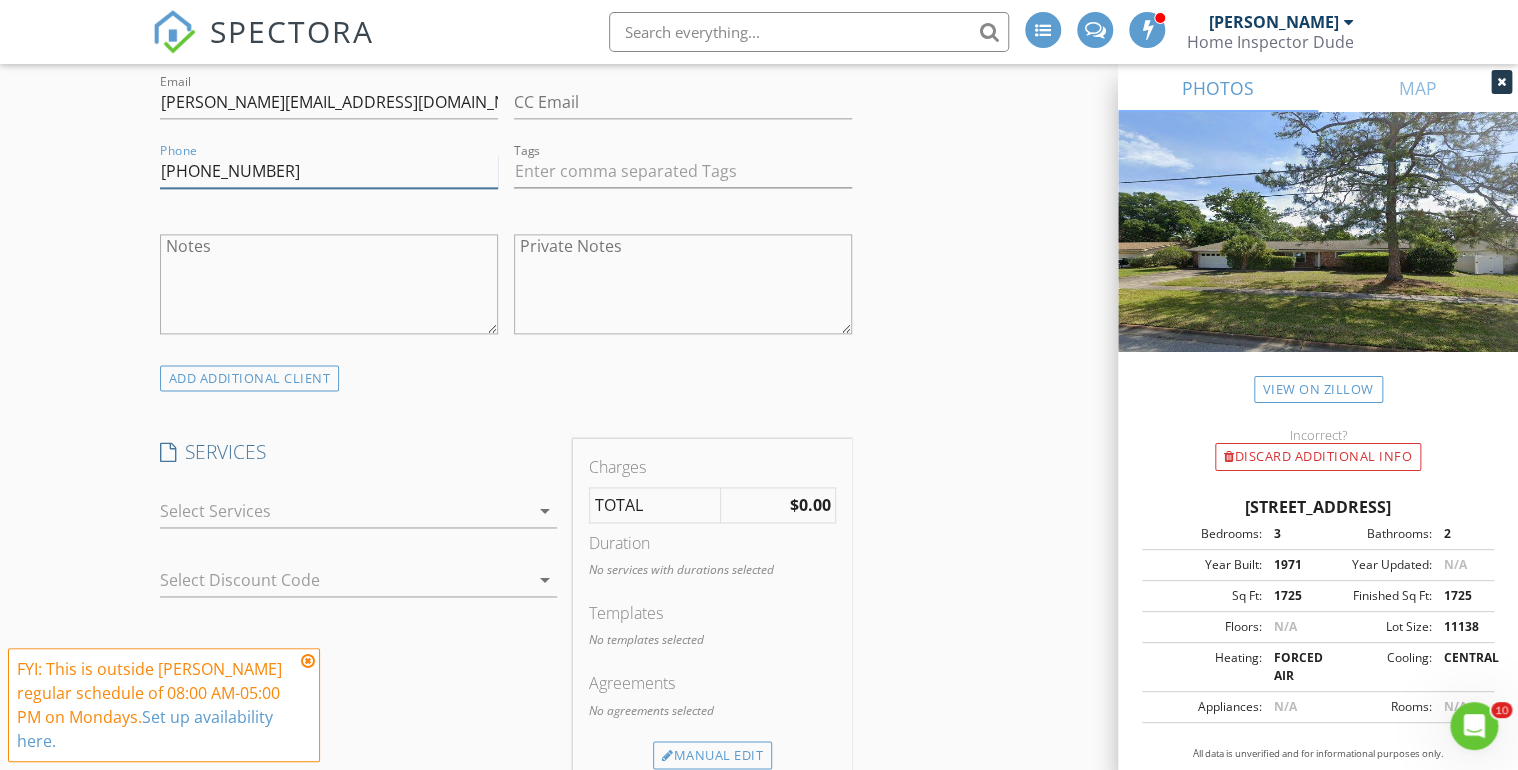 type on "904-728-0837" 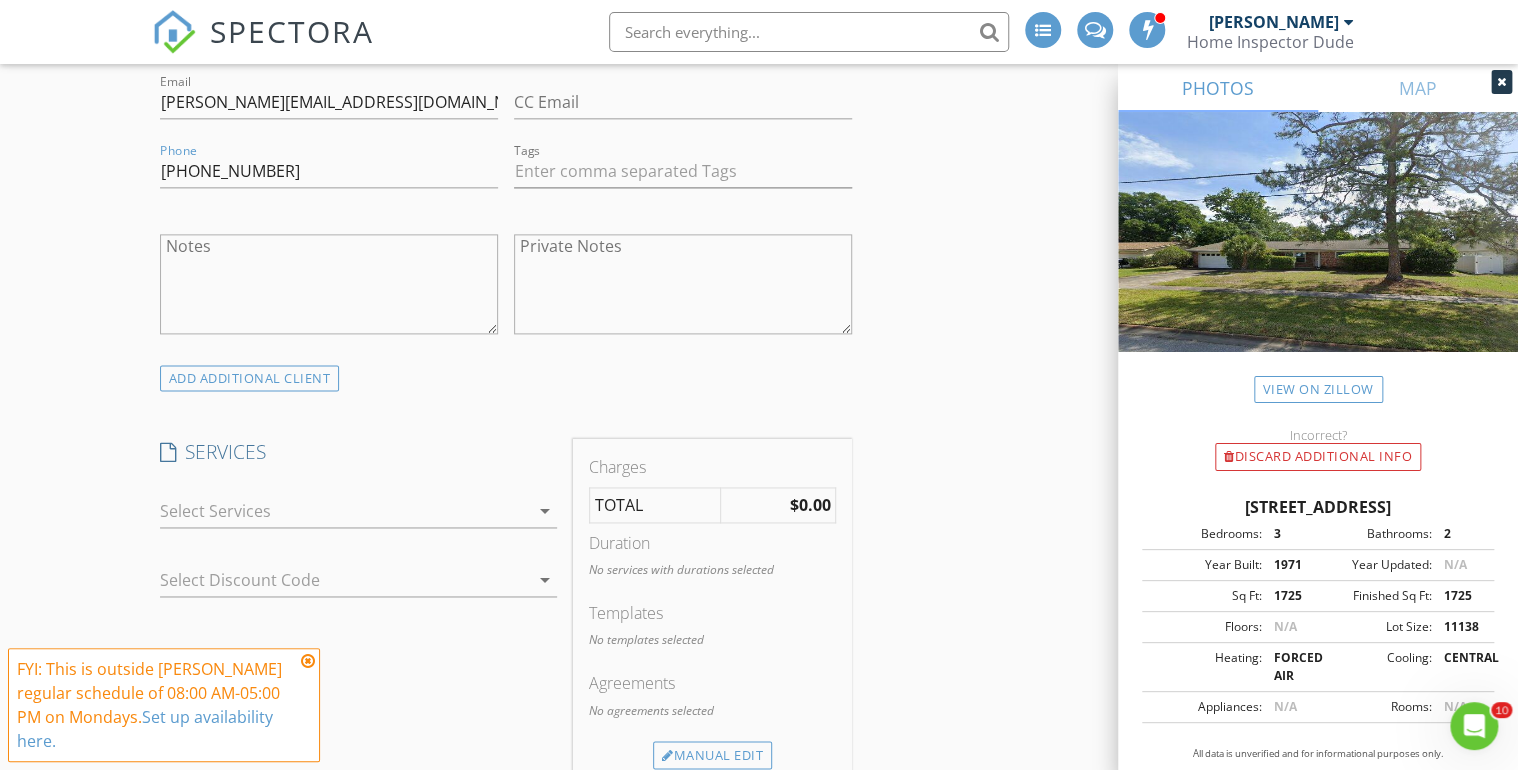 click at bounding box center (344, 511) 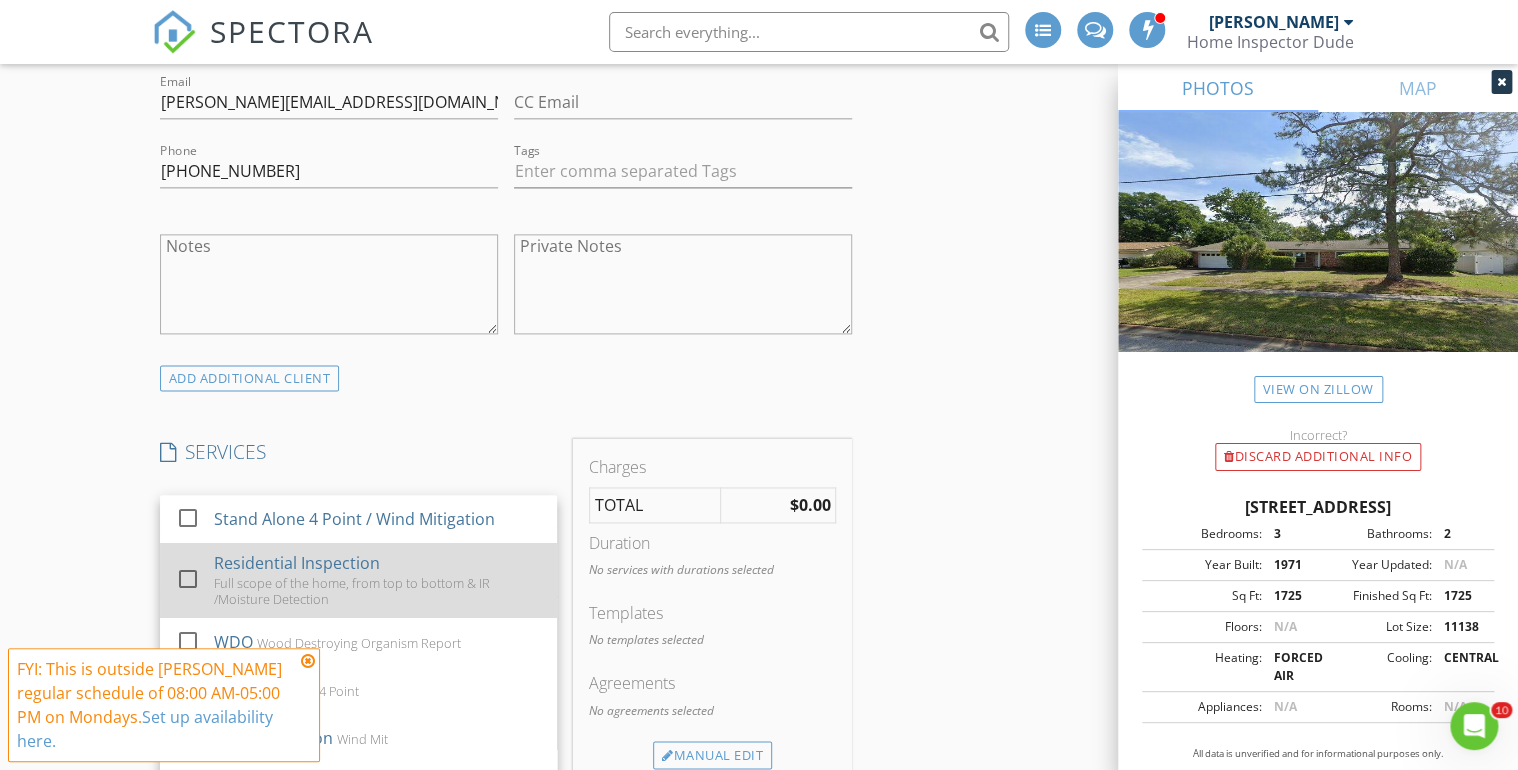 click on "Full scope of the home, from top to bottom & IR /Moisture Detection" at bounding box center (377, 591) 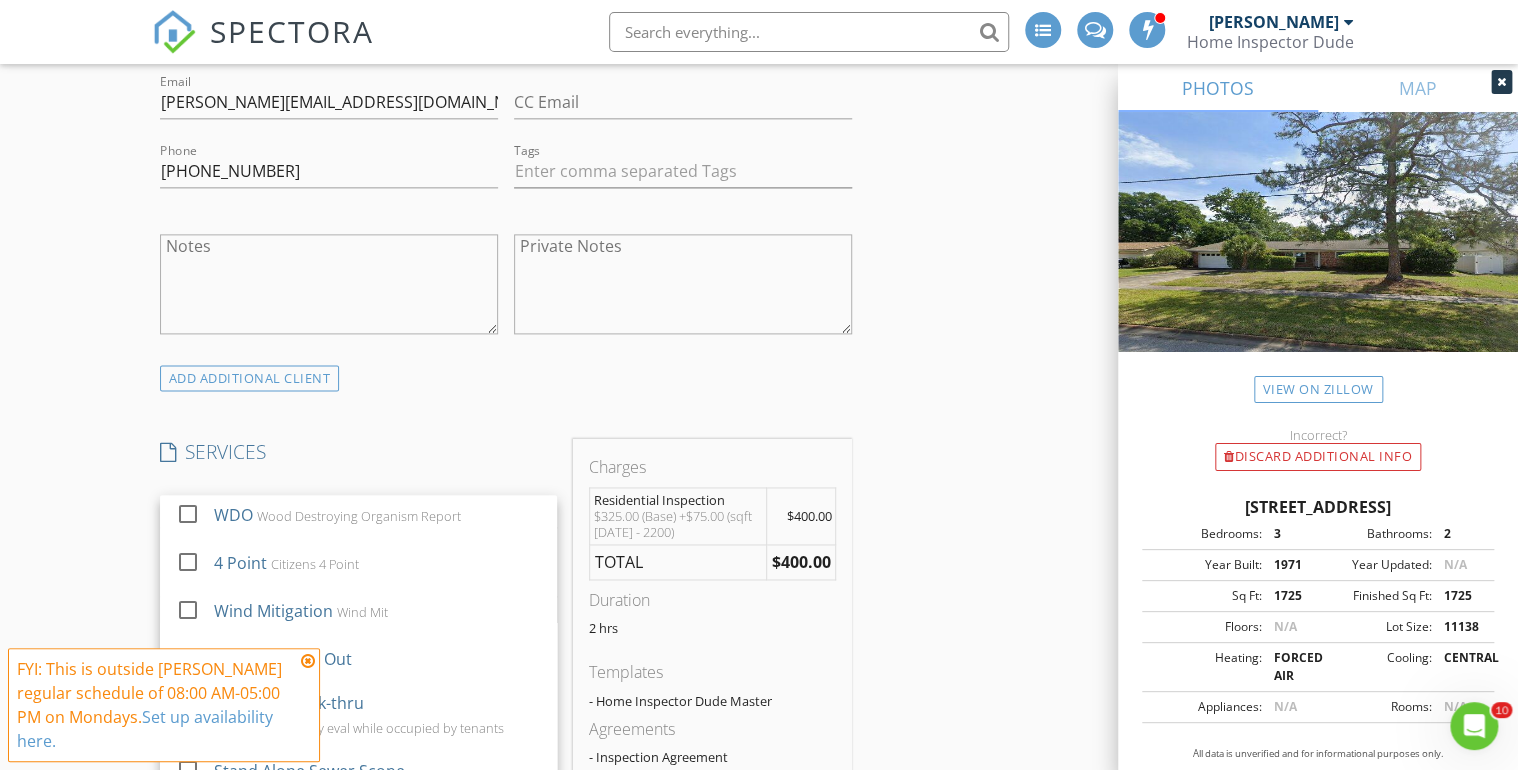 scroll, scrollTop: 160, scrollLeft: 0, axis: vertical 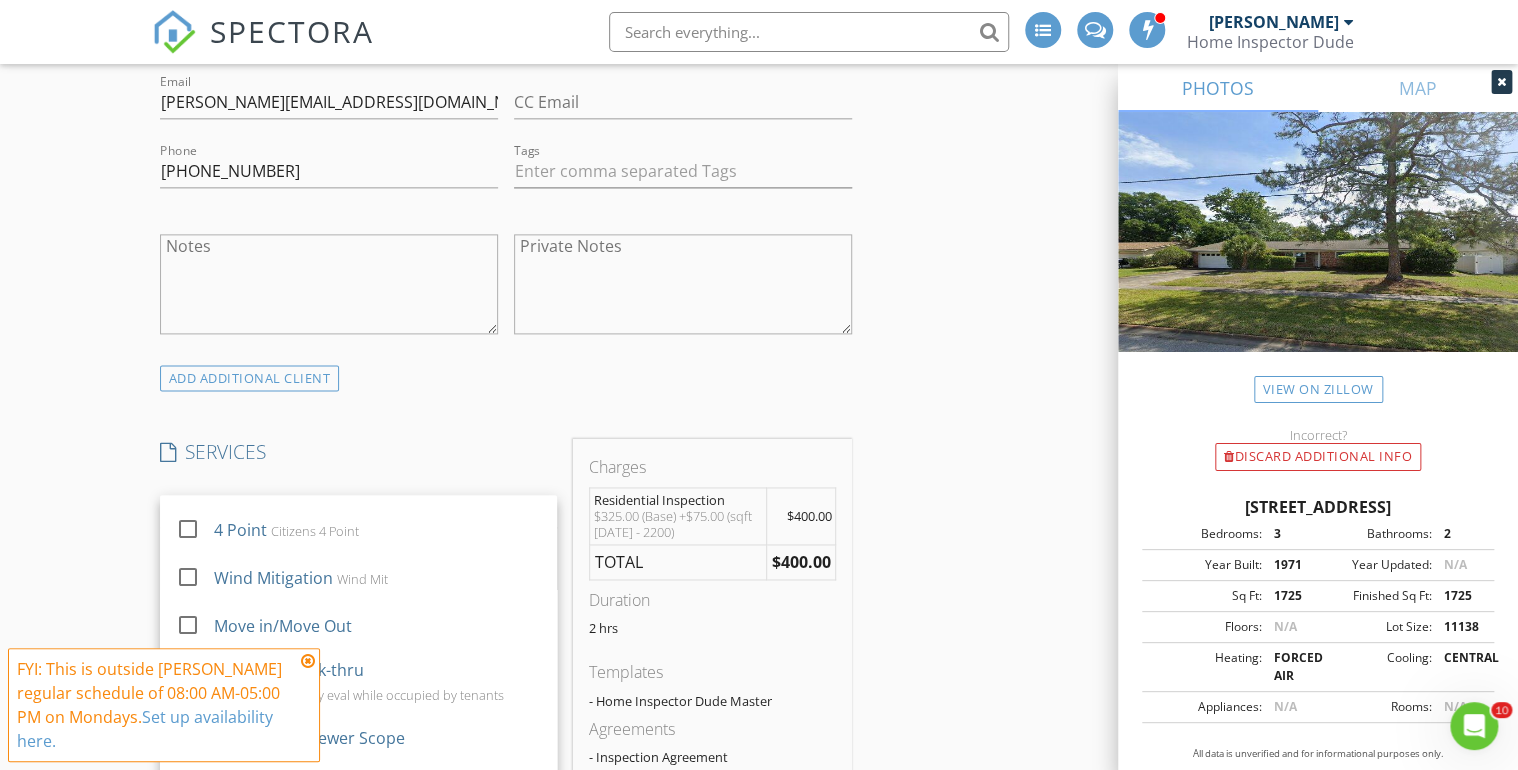 click on "New Inspection
INSPECTOR(S)
check_box   Joseph Mellon   PRIMARY   Joseph Mellon arrow_drop_down   check_box_outline_blank Joseph Mellon specifically requested
Date/Time
07/28/2025 4:00 PM
Location
Address Search       Address 8833 Coventry Ct   Unit   City Jacksonville   State FL   Zip 32257   County Duval     Square Feet 1725   Year Built 1971   Foundation arrow_drop_down     Joseph Mellon     14.4 miles     (22 minutes)
client
check_box Enable Client CC email for this inspection   Client Search     check_box_outline_blank Client is a Company/Organization     First Name Lena   Last Name Daboul   Email daboul@bellsouth.net   CC Email   Phone 904-728-0837         Tags         Notes   Private Notes
ADD ADDITIONAL client
SERVICES
check_box_outline_blank     check_box" at bounding box center (759, 804) 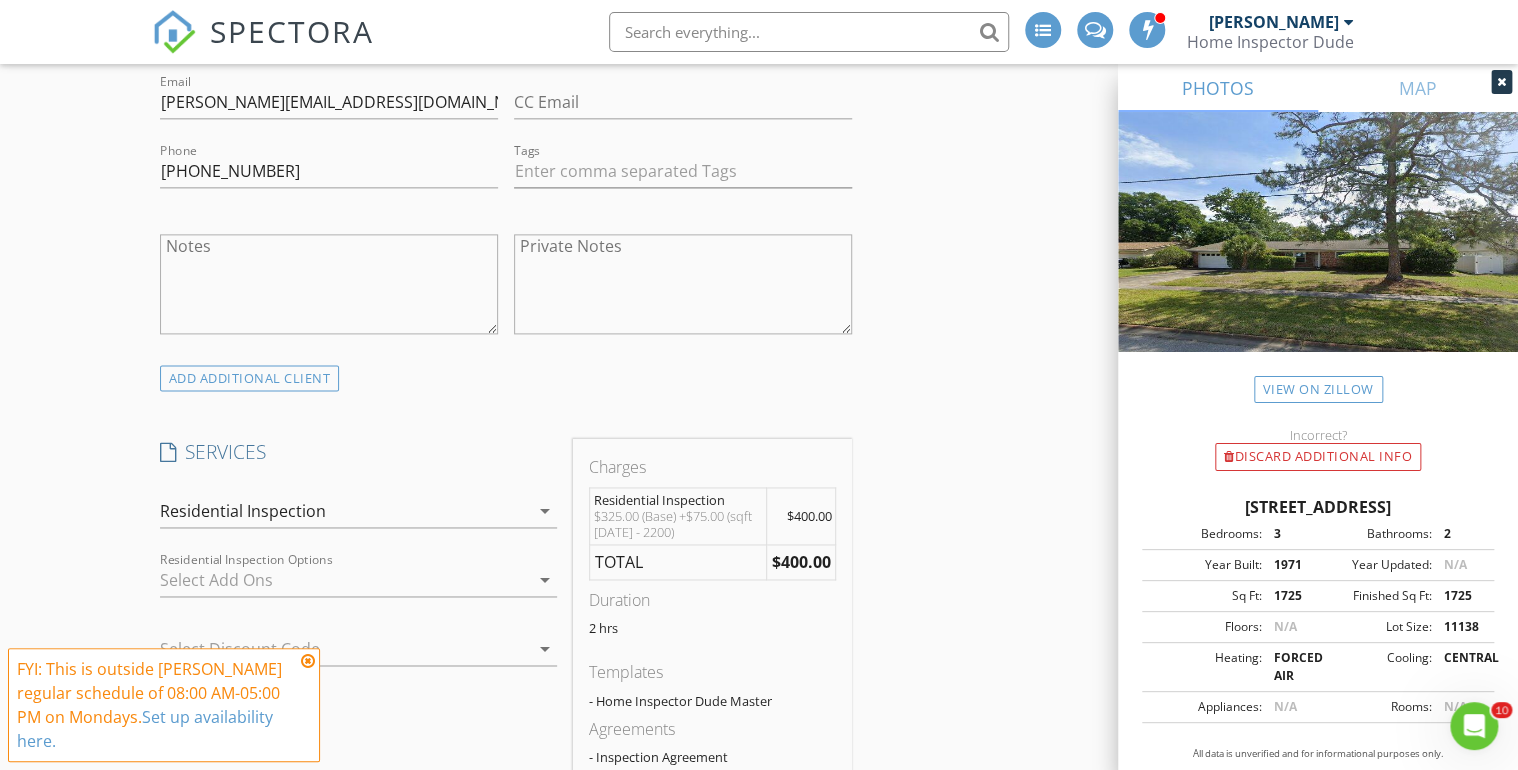 scroll, scrollTop: 1280, scrollLeft: 0, axis: vertical 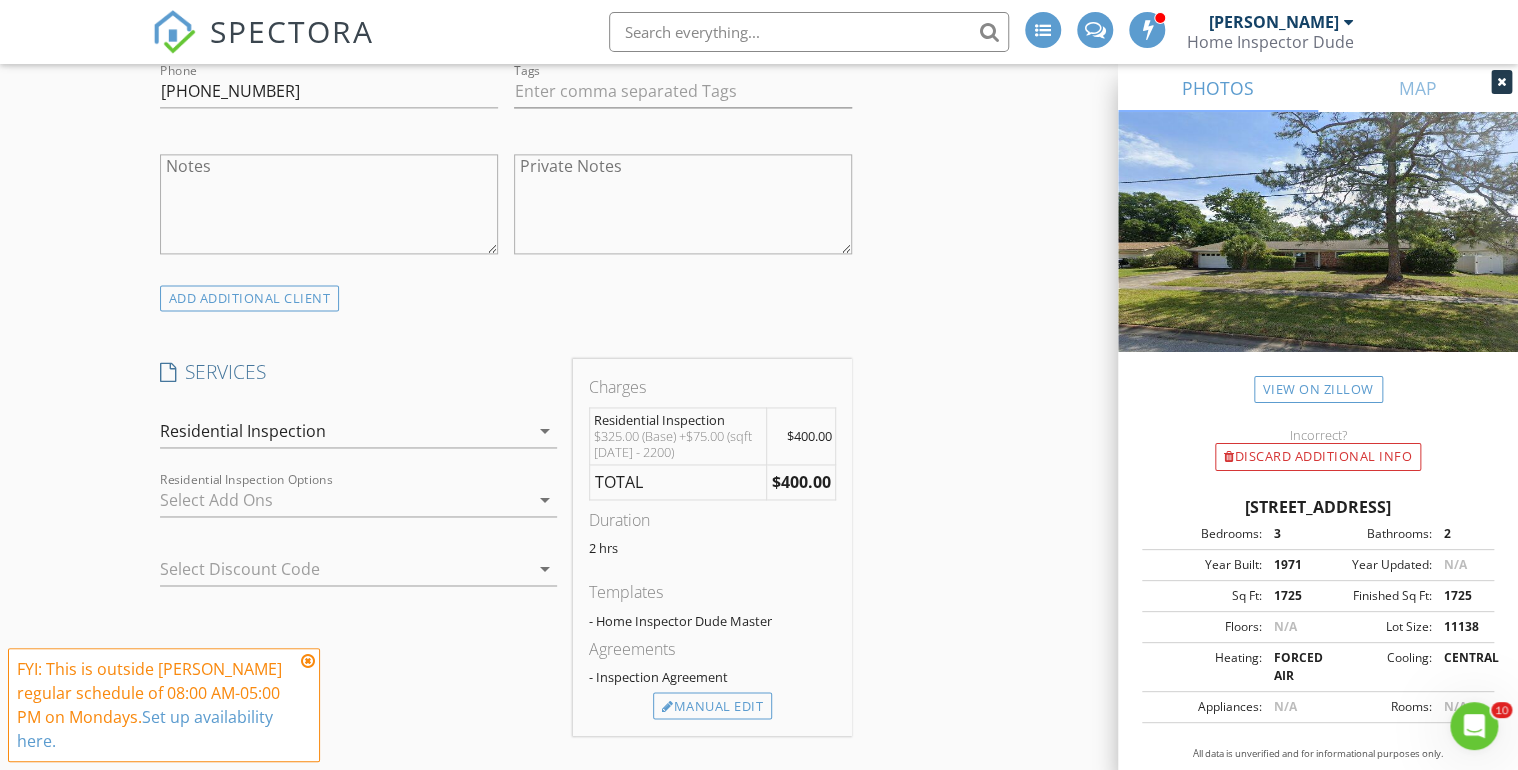 click at bounding box center [344, 500] 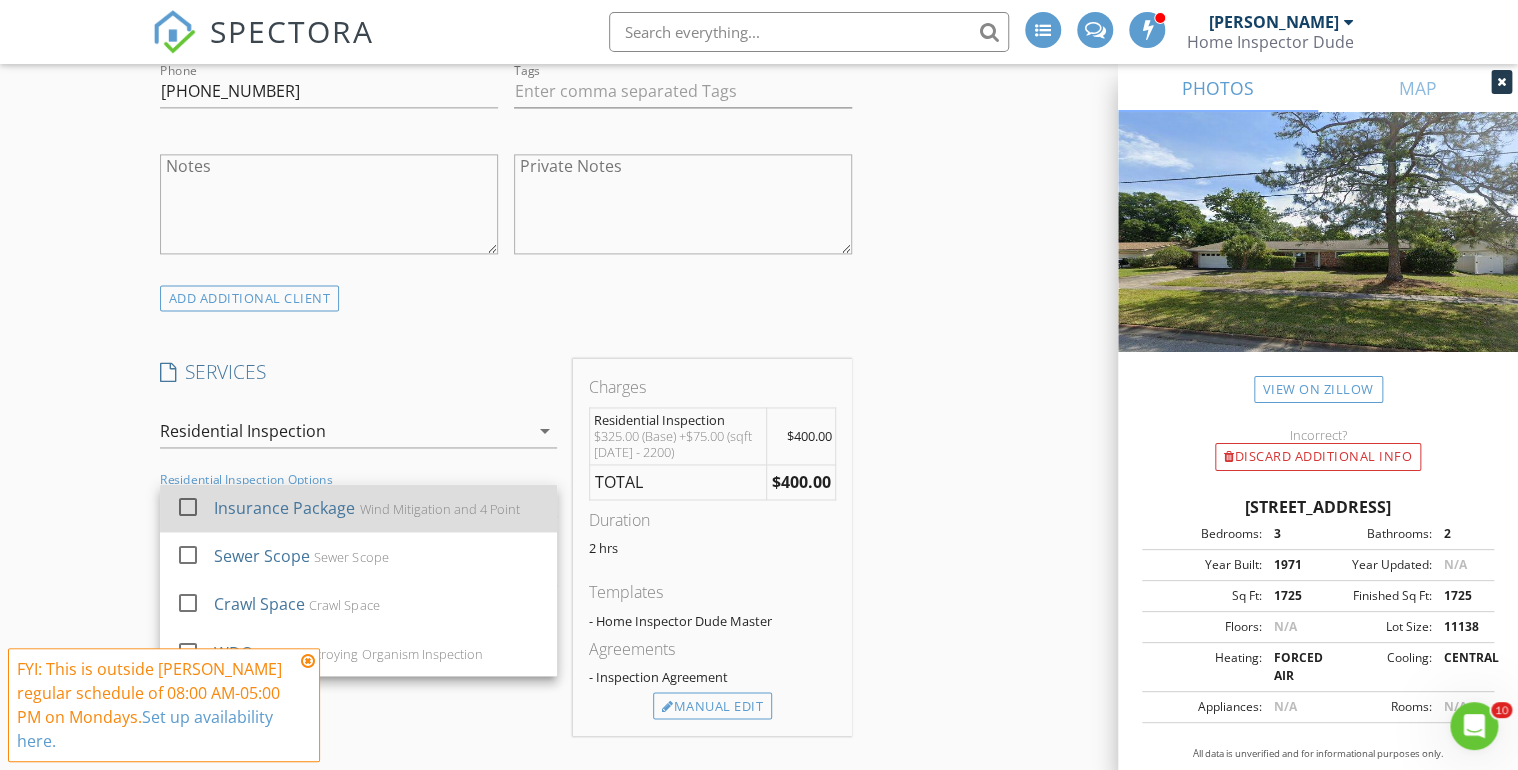 click on "Insurance Package" at bounding box center [284, 508] 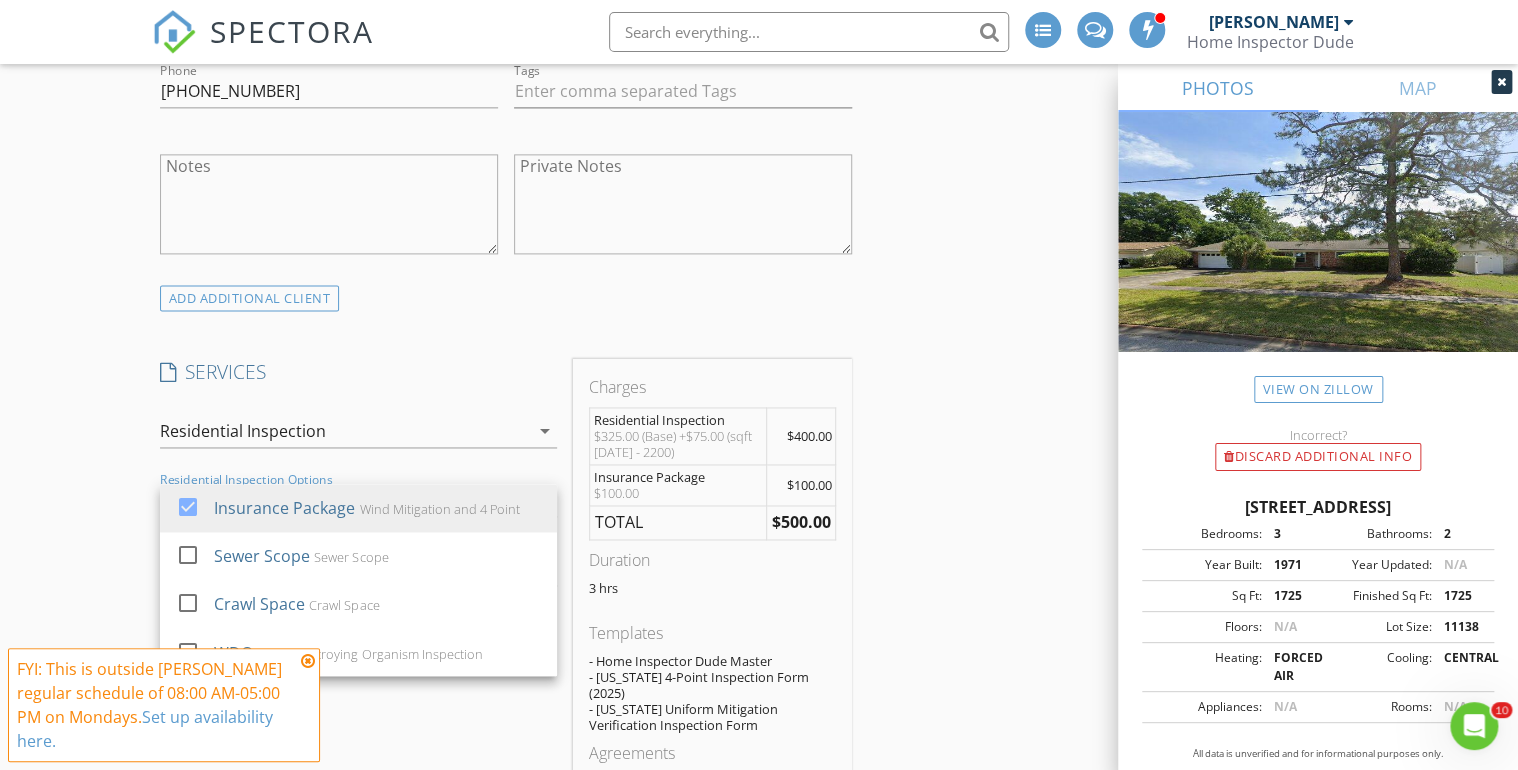 click on "New Inspection
INSPECTOR(S)
check_box   Joseph Mellon   PRIMARY   Joseph Mellon arrow_drop_down   check_box_outline_blank Joseph Mellon specifically requested
Date/Time
07/28/2025 4:00 PM
Location
Address Search       Address 8833 Coventry Ct   Unit   City Jacksonville   State FL   Zip 32257   County Duval     Square Feet 1725   Year Built 1971   Foundation arrow_drop_down     Joseph Mellon     14.4 miles     (22 minutes)
client
check_box Enable Client CC email for this inspection   Client Search     check_box_outline_blank Client is a Company/Organization     First Name Lena   Last Name Daboul   Email daboul@bellsouth.net   CC Email   Phone 904-728-0837         Tags         Notes   Private Notes
ADD ADDITIONAL client
SERVICES
check_box_outline_blank     check_box" at bounding box center [759, 777] 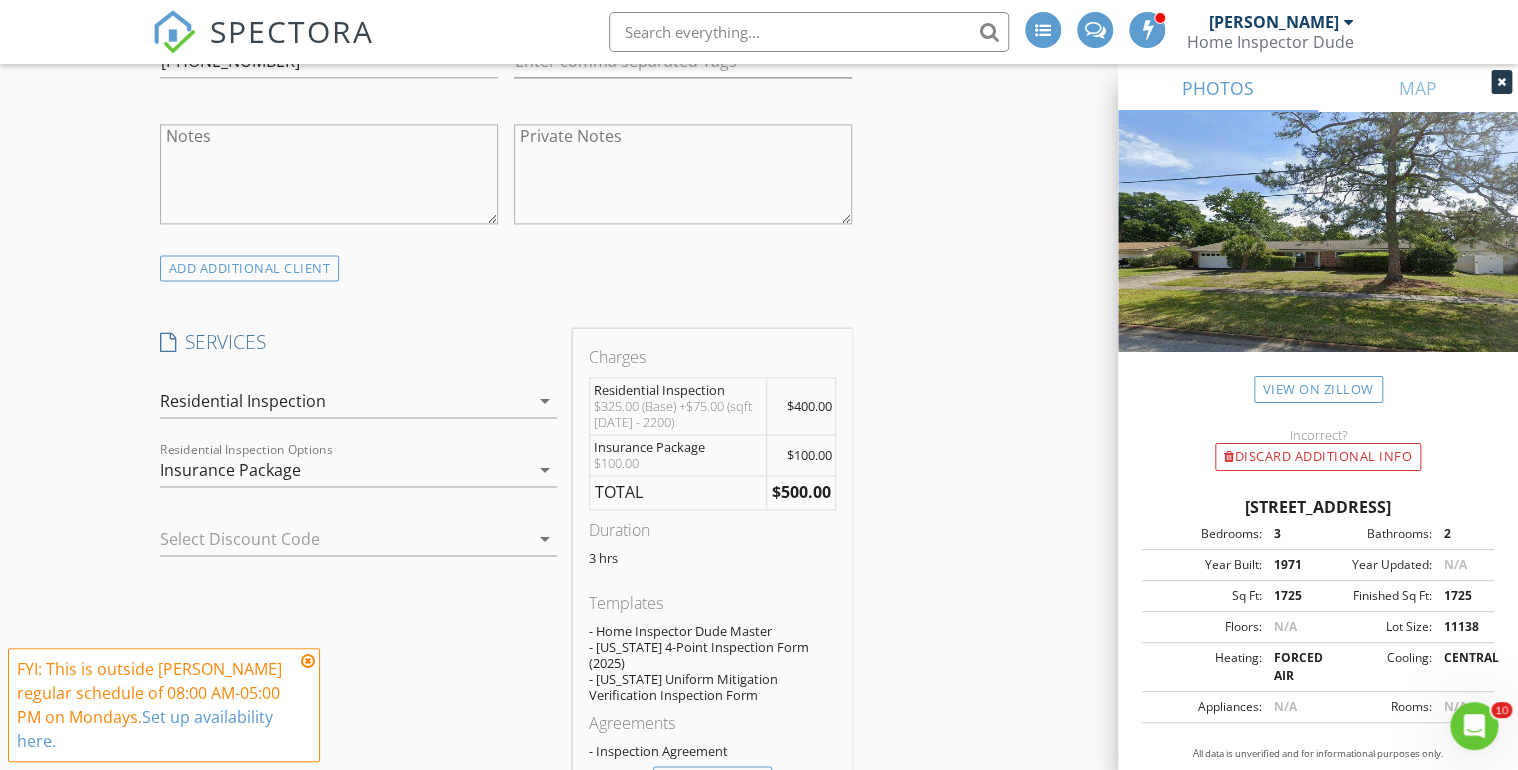 scroll, scrollTop: 1360, scrollLeft: 0, axis: vertical 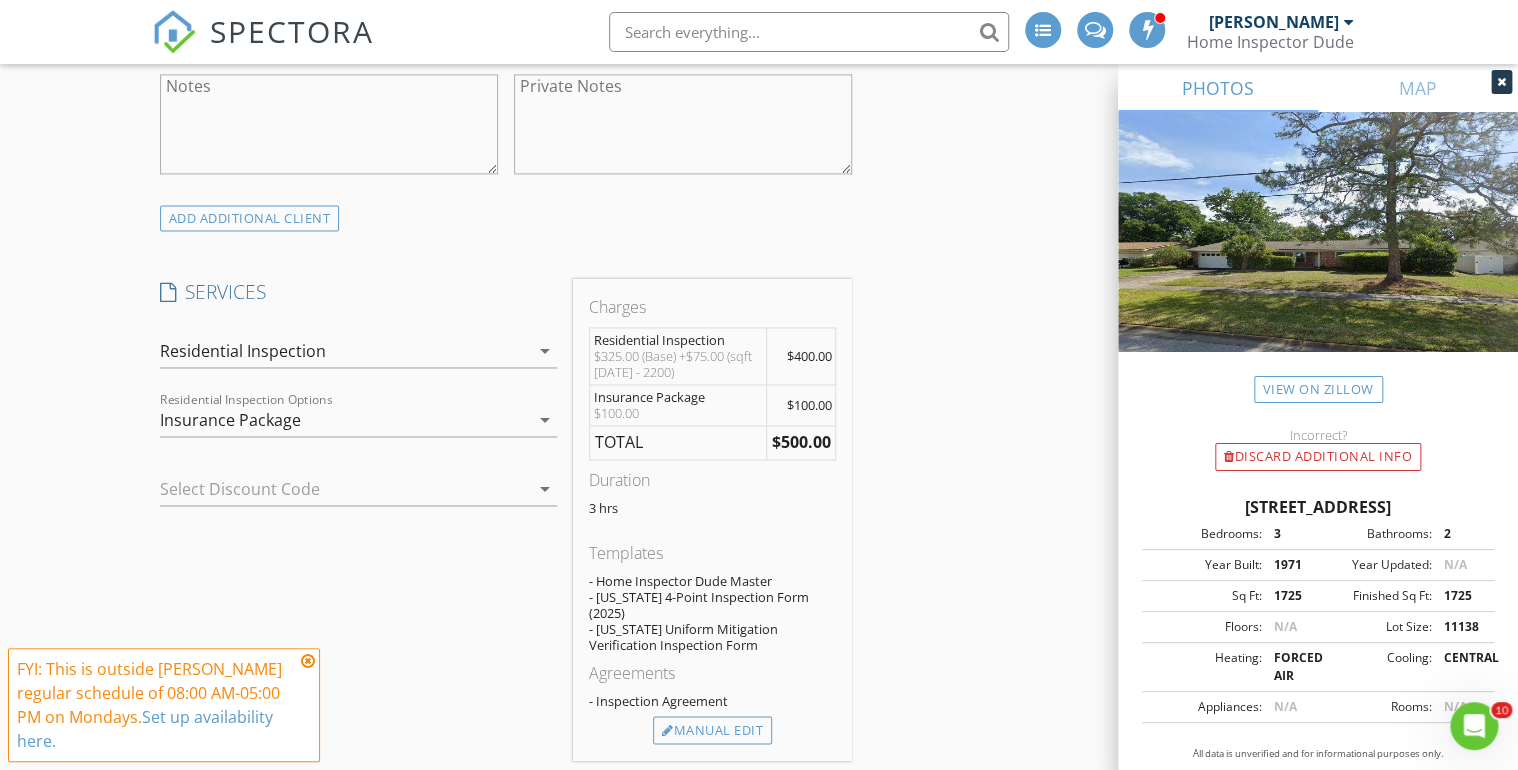 click at bounding box center [330, 489] 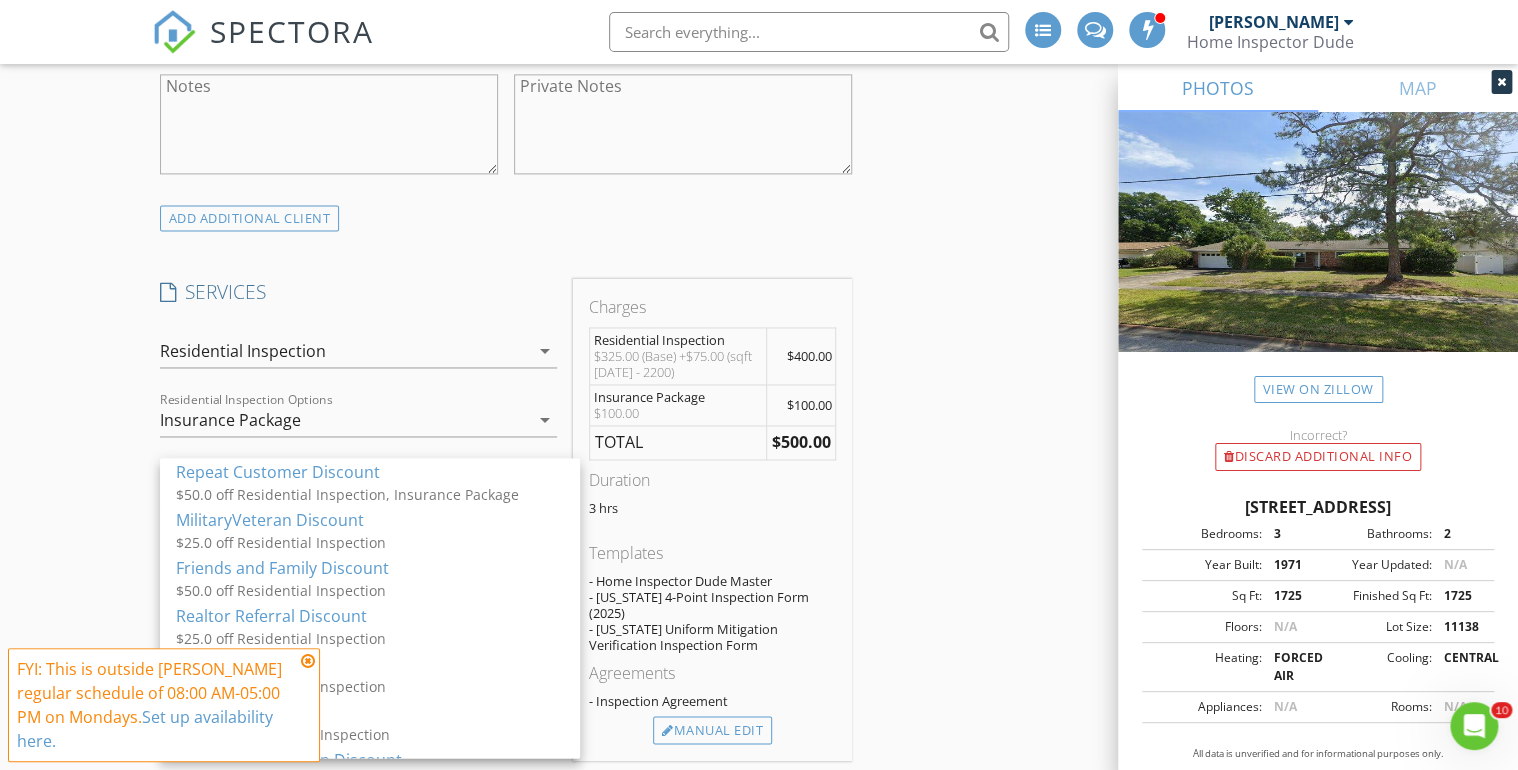 click on "New Inspection
INSPECTOR(S)
check_box   Joseph Mellon   PRIMARY   Joseph Mellon arrow_drop_down   check_box_outline_blank Joseph Mellon specifically requested
Date/Time
07/28/2025 4:00 PM
Location
Address Search       Address 8833 Coventry Ct   Unit   City Jacksonville   State FL   Zip 32257   County Duval     Square Feet 1725   Year Built 1971   Foundation arrow_drop_down     Joseph Mellon     14.4 miles     (22 minutes)
client
check_box Enable Client CC email for this inspection   Client Search     check_box_outline_blank Client is a Company/Organization     First Name Lena   Last Name Daboul   Email daboul@bellsouth.net   CC Email   Phone 904-728-0837         Tags         Notes   Private Notes
ADD ADDITIONAL client
SERVICES
check_box_outline_blank     check_box" at bounding box center (759, 697) 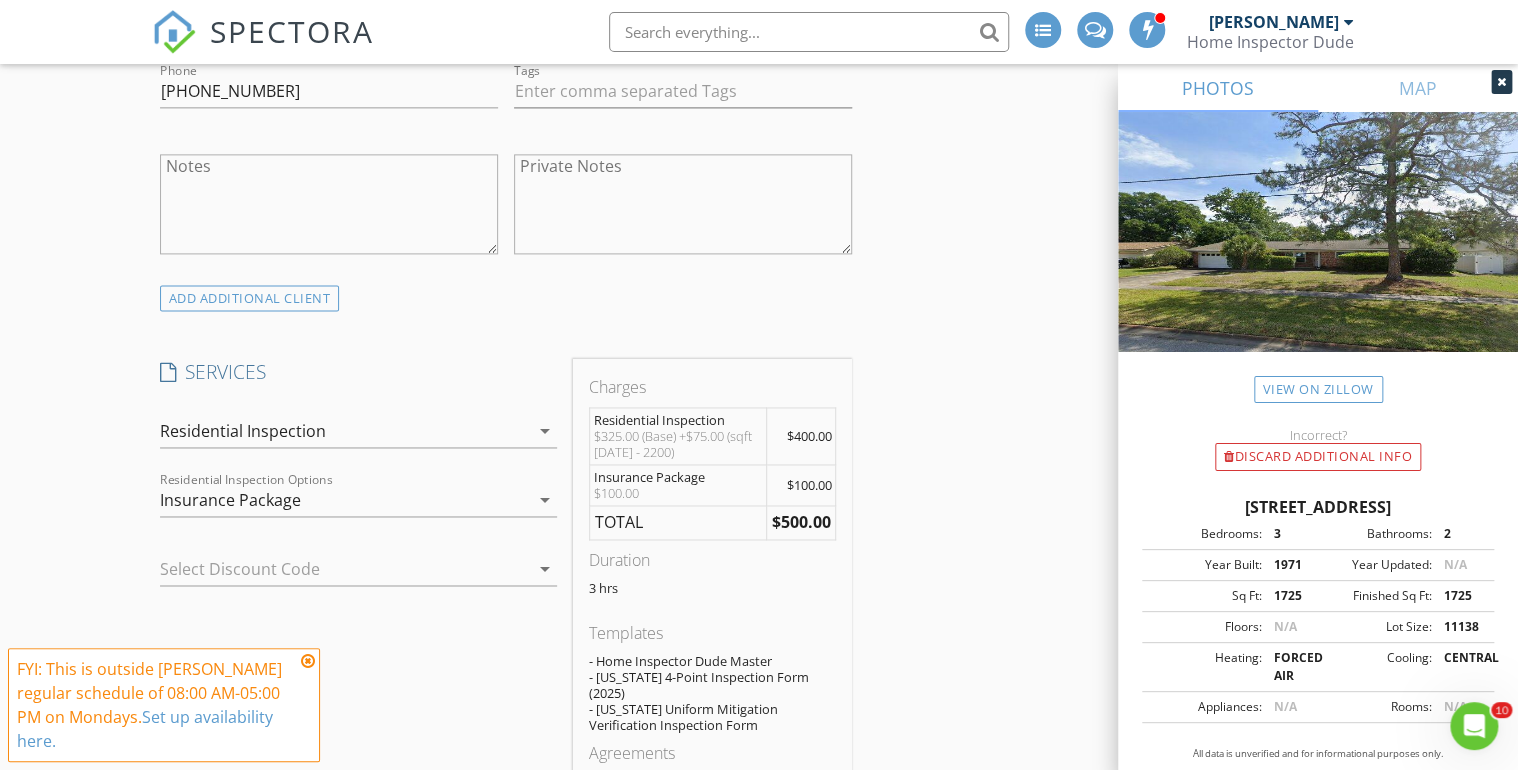 scroll, scrollTop: 1360, scrollLeft: 0, axis: vertical 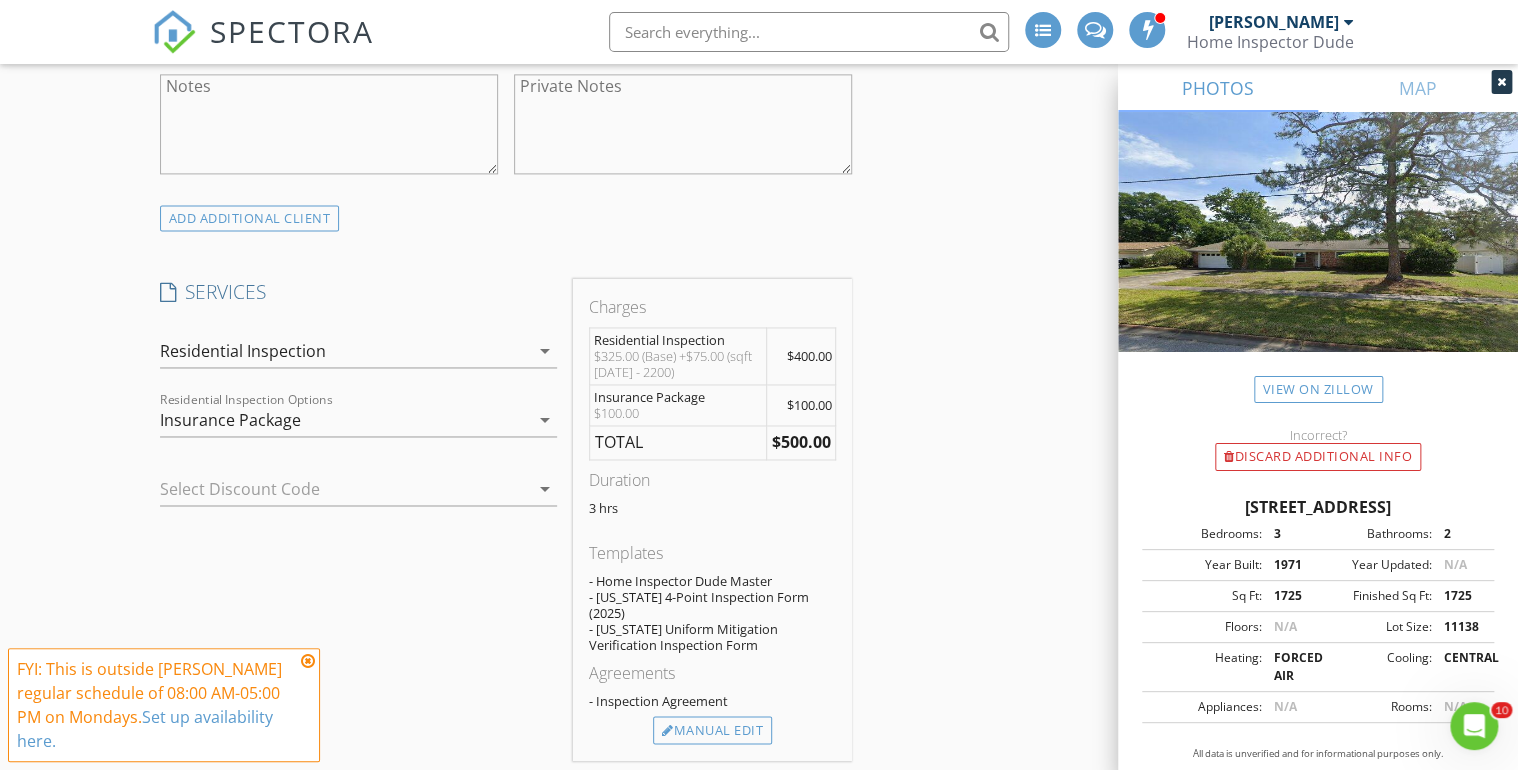 click on "Insurance Package" at bounding box center (344, 420) 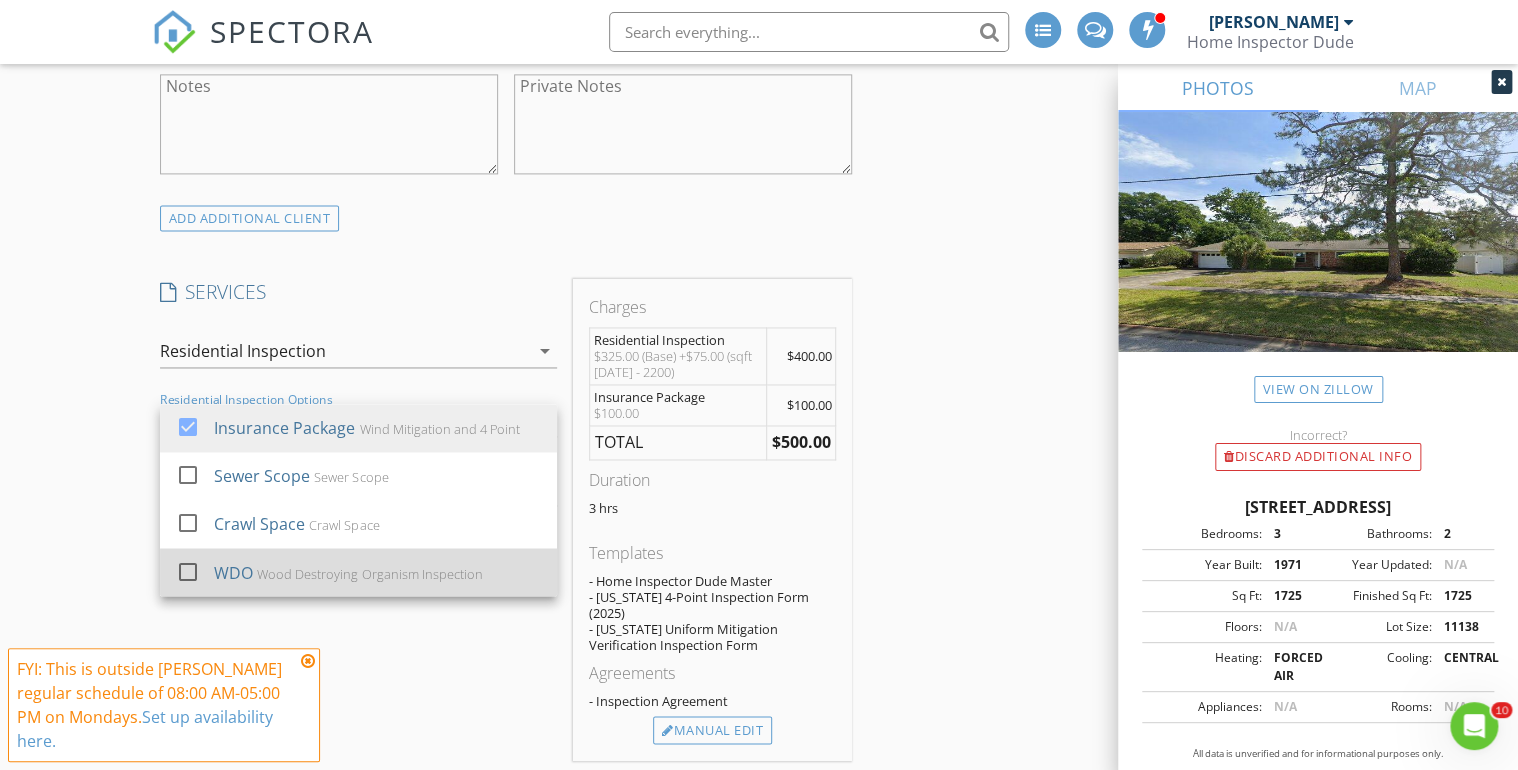 click on "WDO" at bounding box center [233, 572] 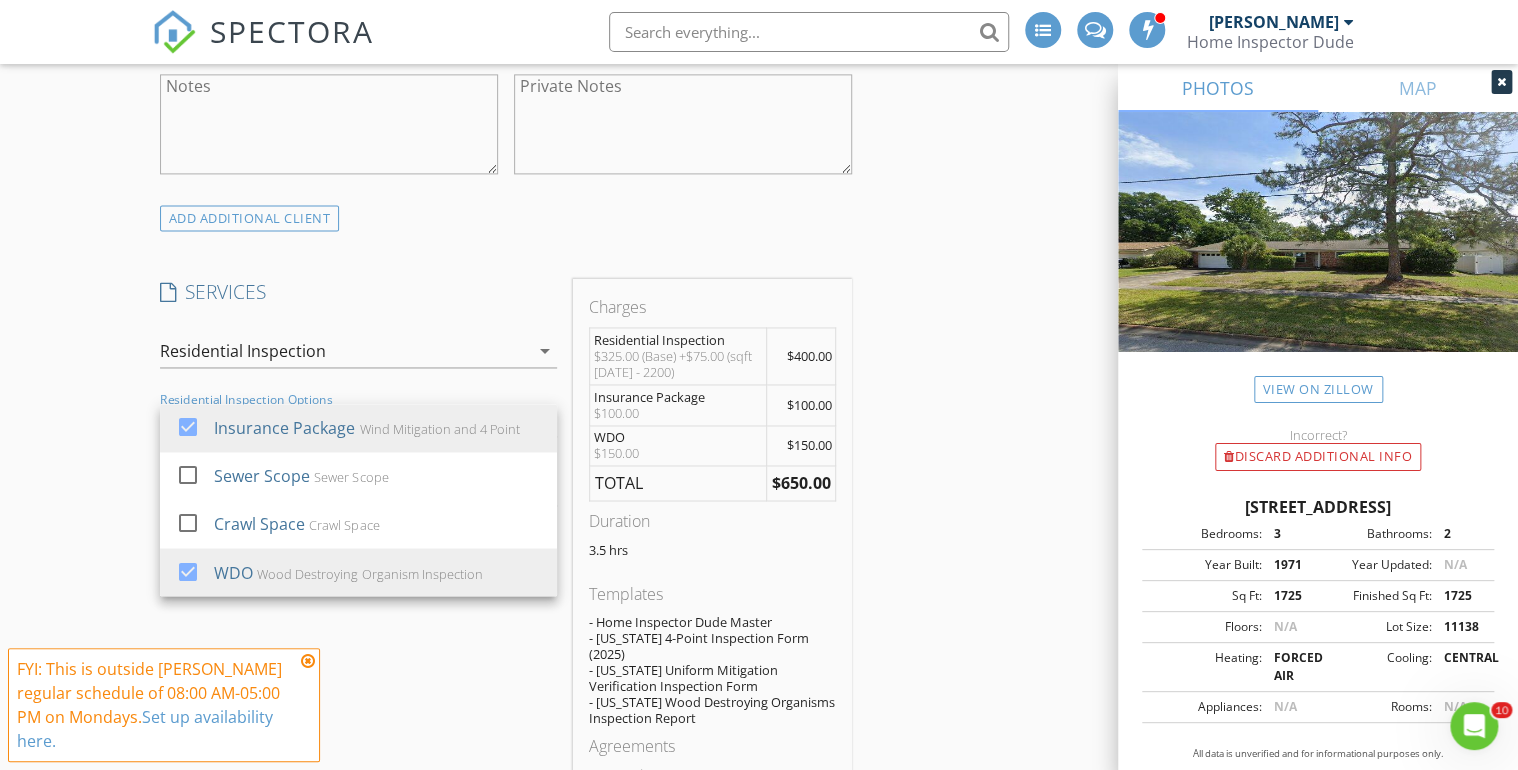 click on "INSPECTOR(S)
check_box   Joseph Mellon   PRIMARY   Joseph Mellon arrow_drop_down   check_box_outline_blank Joseph Mellon specifically requested
Date/Time
07/28/2025 4:00 PM
Location
Address Search       Address 8833 Coventry Ct   Unit   City Jacksonville   State FL   Zip 32257   County Duval     Square Feet 1725   Year Built 1971   Foundation arrow_drop_down     Joseph Mellon     14.4 miles     (22 minutes)
client
check_box Enable Client CC email for this inspection   Client Search     check_box_outline_blank Client is a Company/Organization     First Name Lena   Last Name Daboul   Email daboul@bellsouth.net   CC Email   Phone 904-728-0837         Tags         Notes   Private Notes
ADD ADDITIONAL client
SERVICES
check_box_outline_blank     check_box   Residential Inspection" at bounding box center [759, 767] 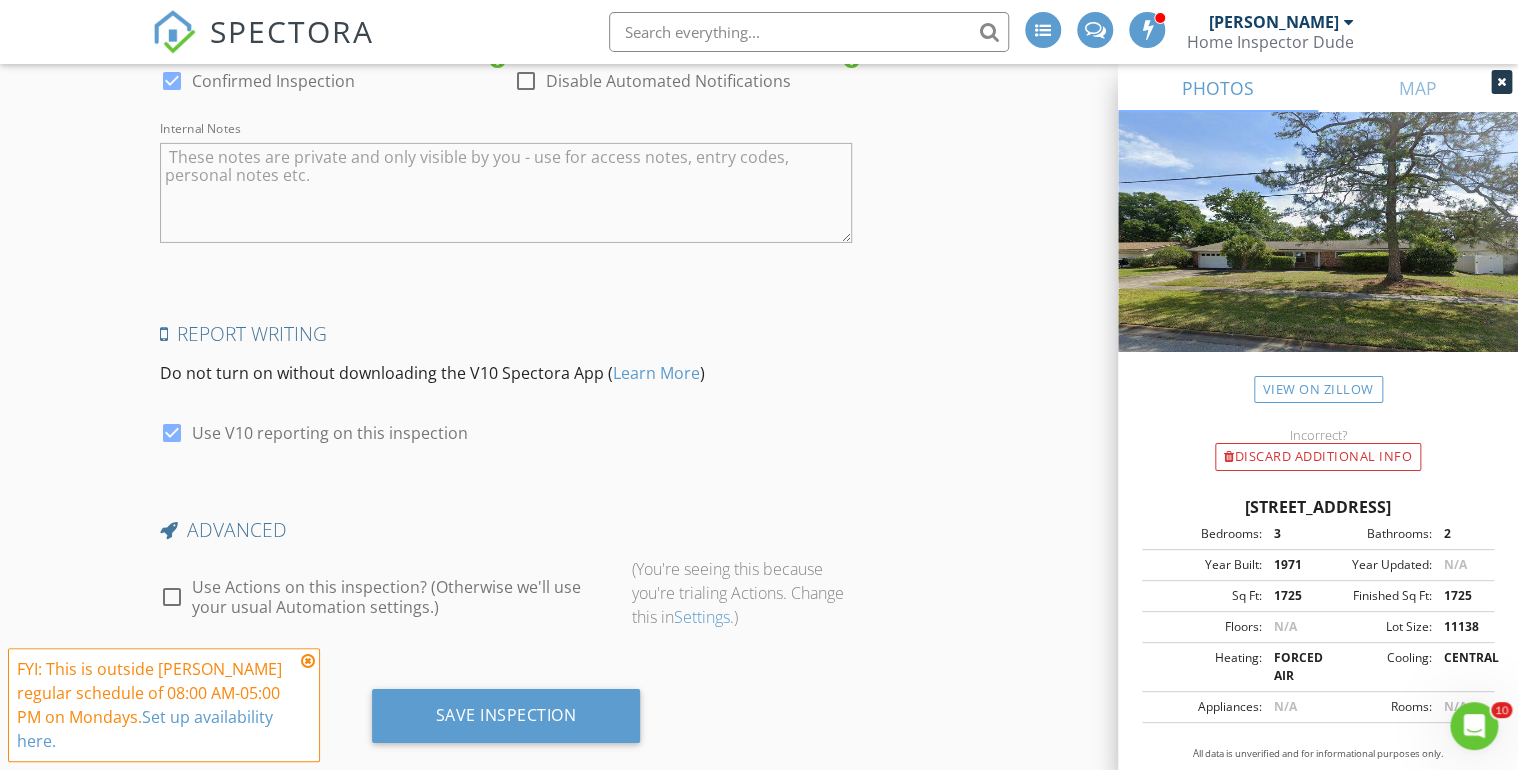 scroll, scrollTop: 3256, scrollLeft: 0, axis: vertical 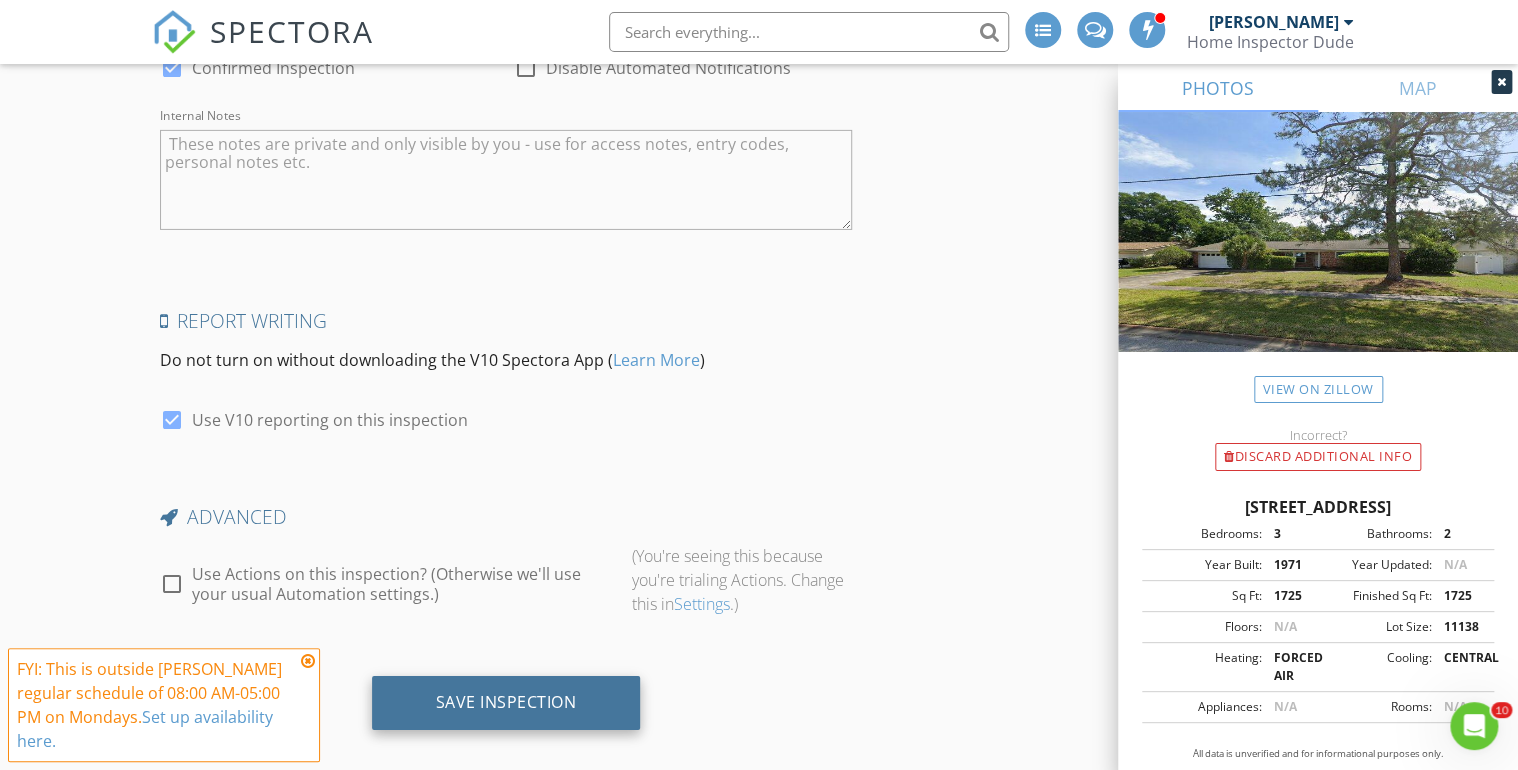 click on "Save Inspection" at bounding box center [506, 702] 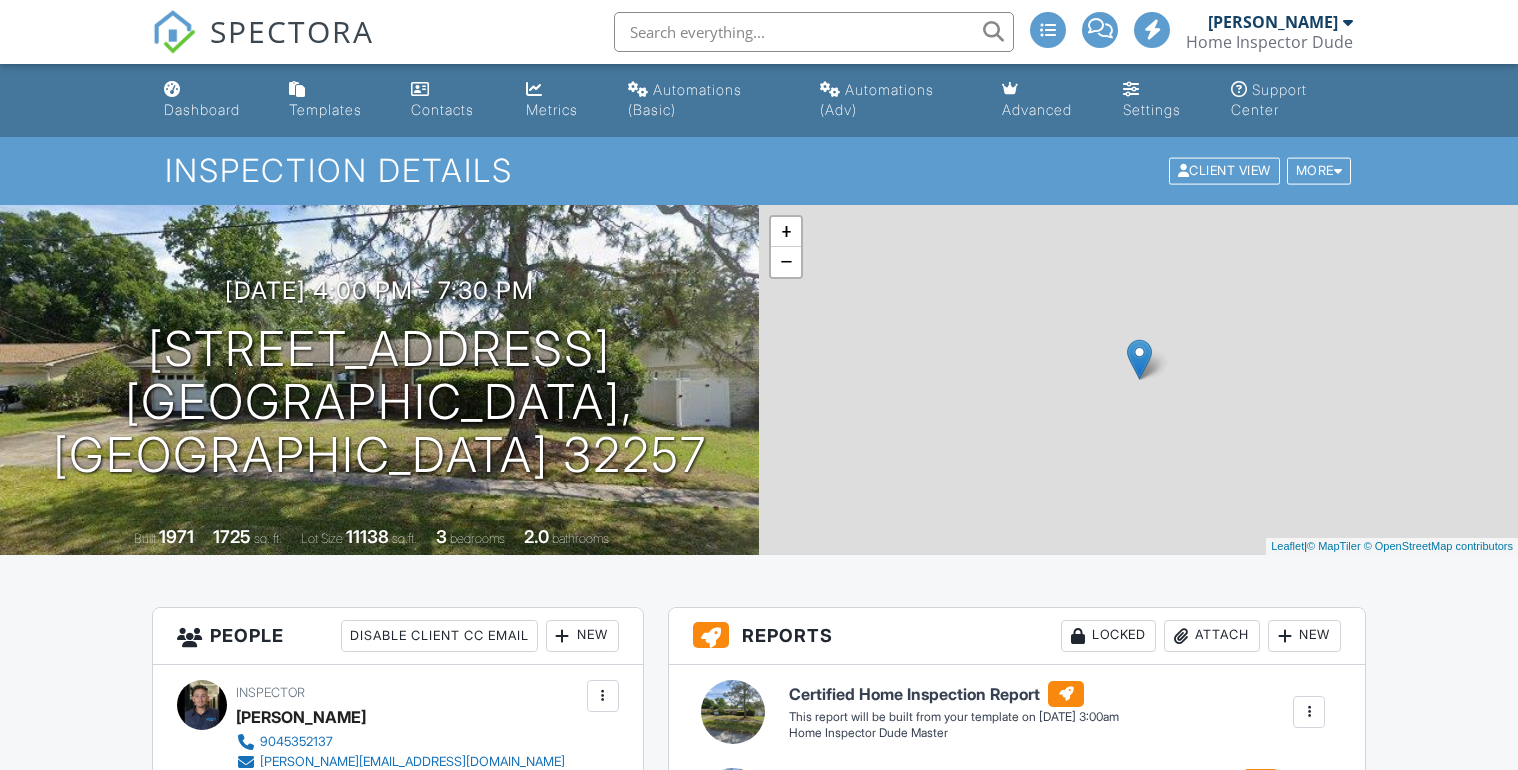 scroll, scrollTop: 0, scrollLeft: 0, axis: both 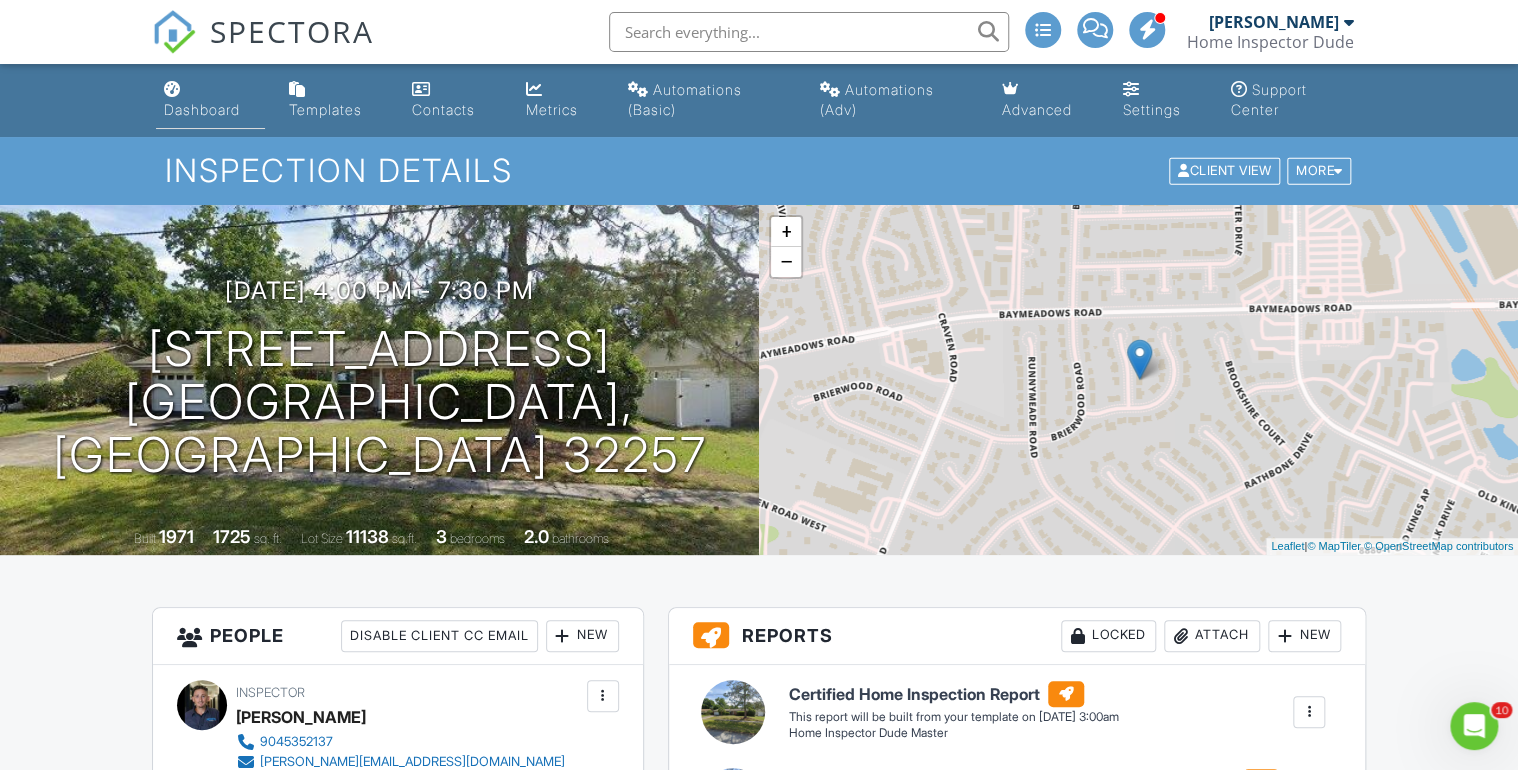 click on "Dashboard" at bounding box center (202, 109) 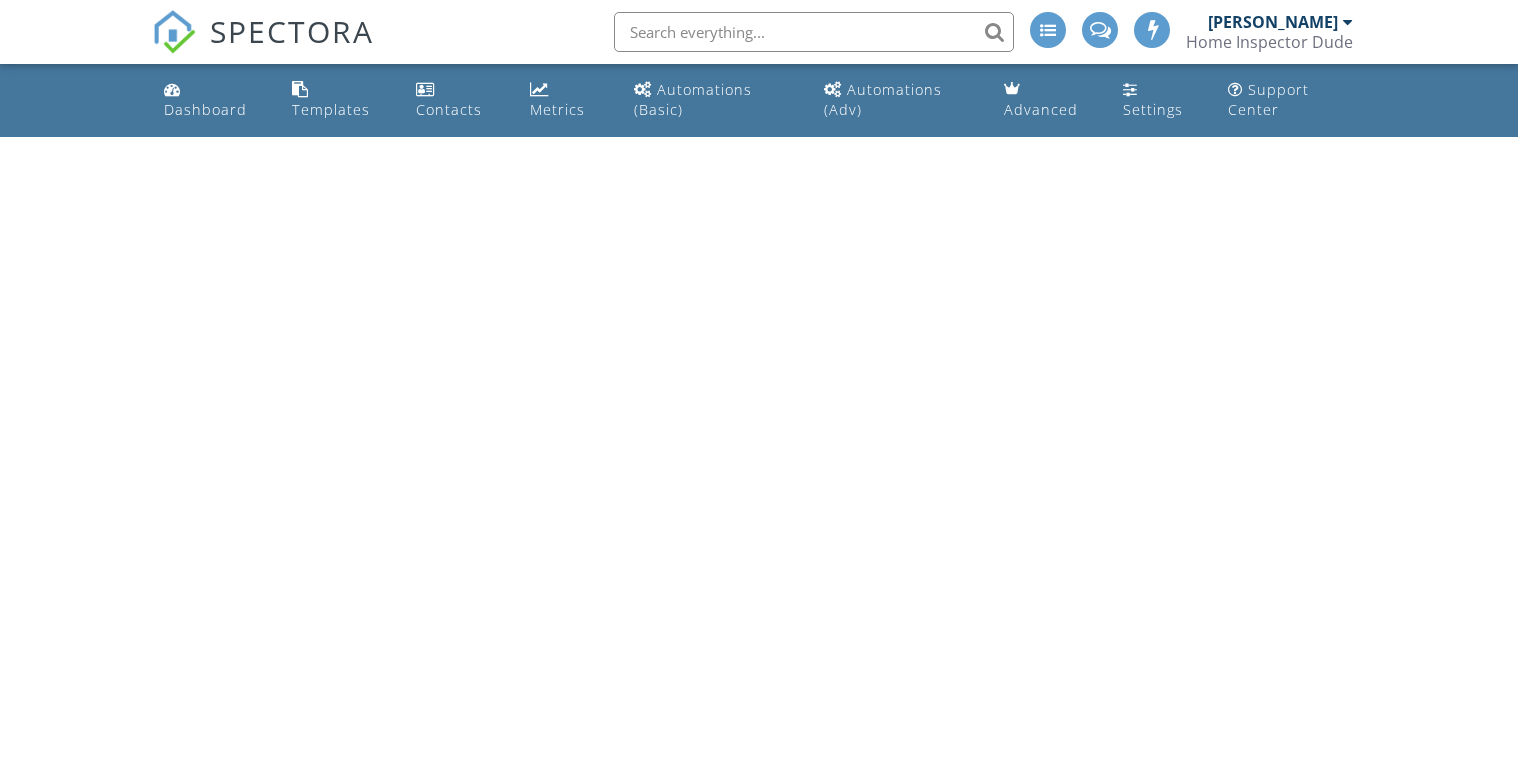 scroll, scrollTop: 0, scrollLeft: 0, axis: both 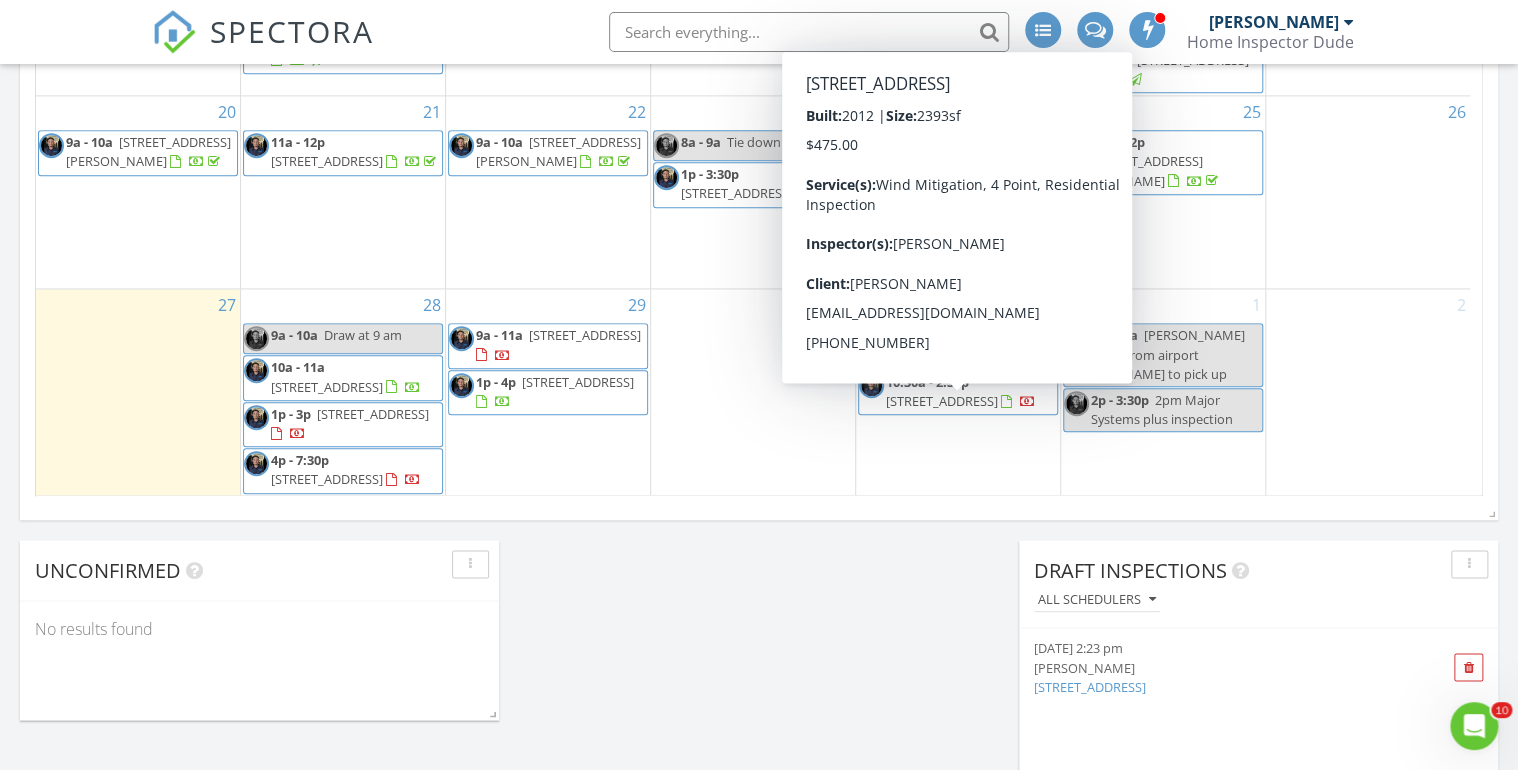 click on "12029 Alexandra Dr, Jacksonville 32218" at bounding box center [942, 401] 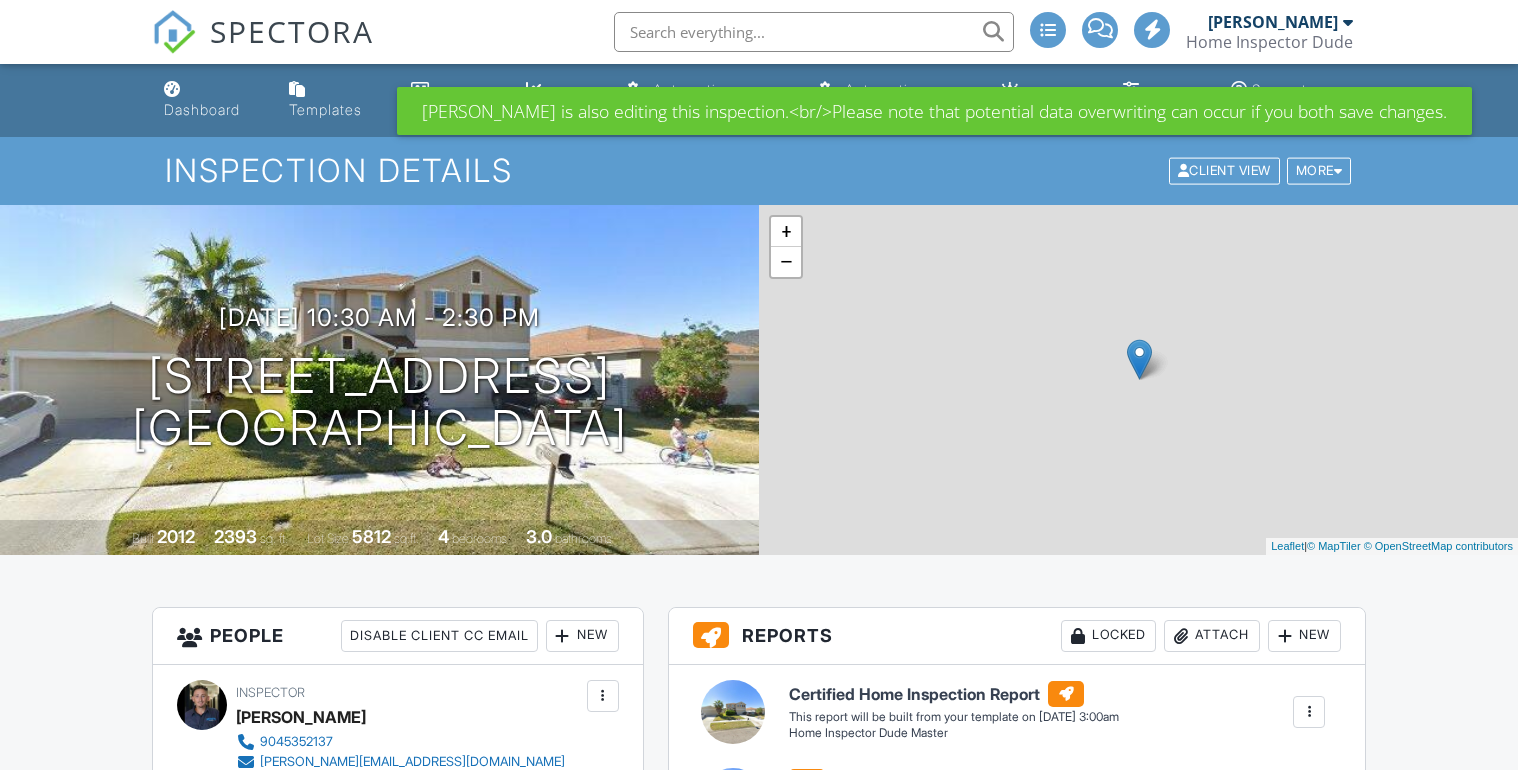 scroll, scrollTop: 0, scrollLeft: 0, axis: both 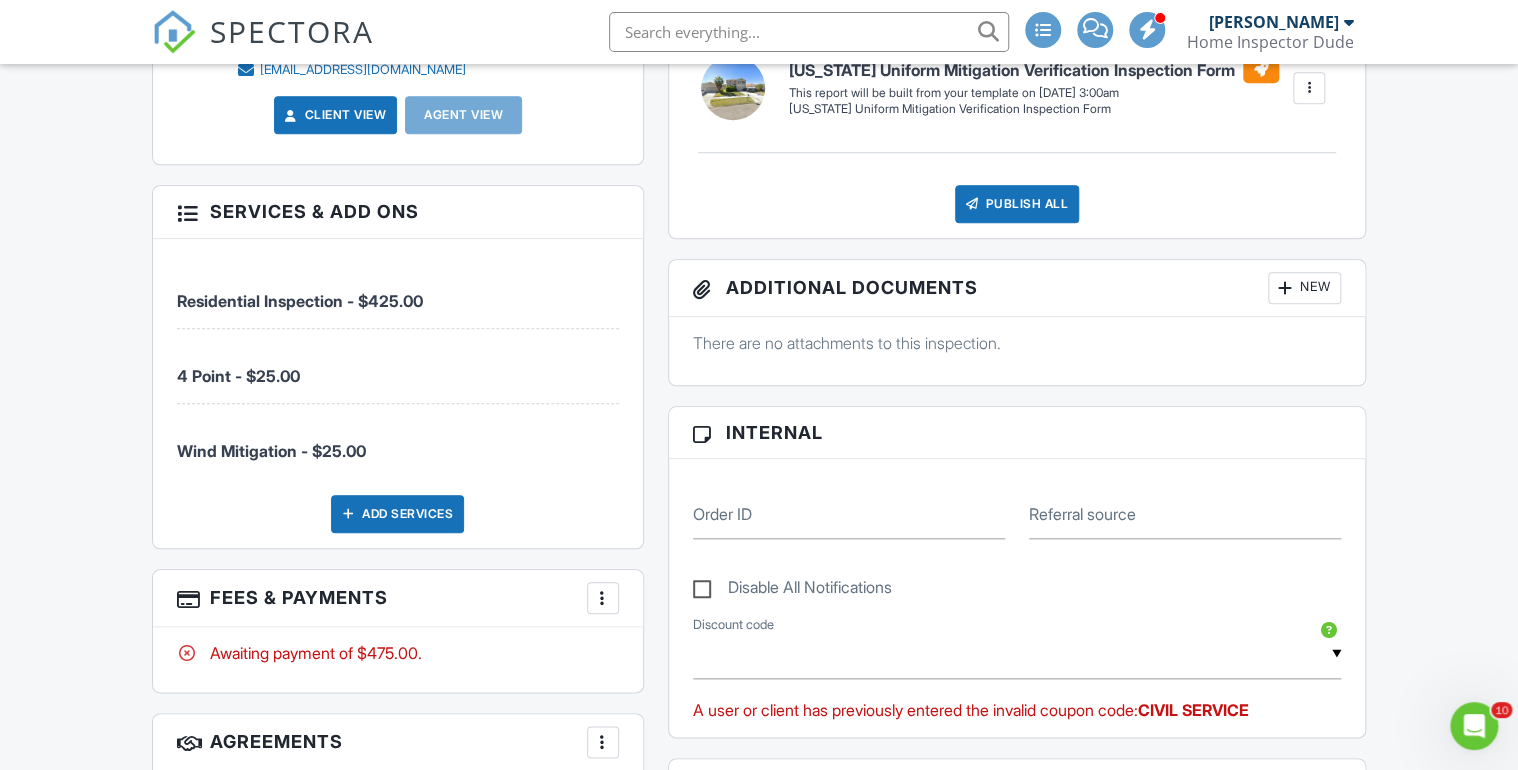 click at bounding box center (603, 598) 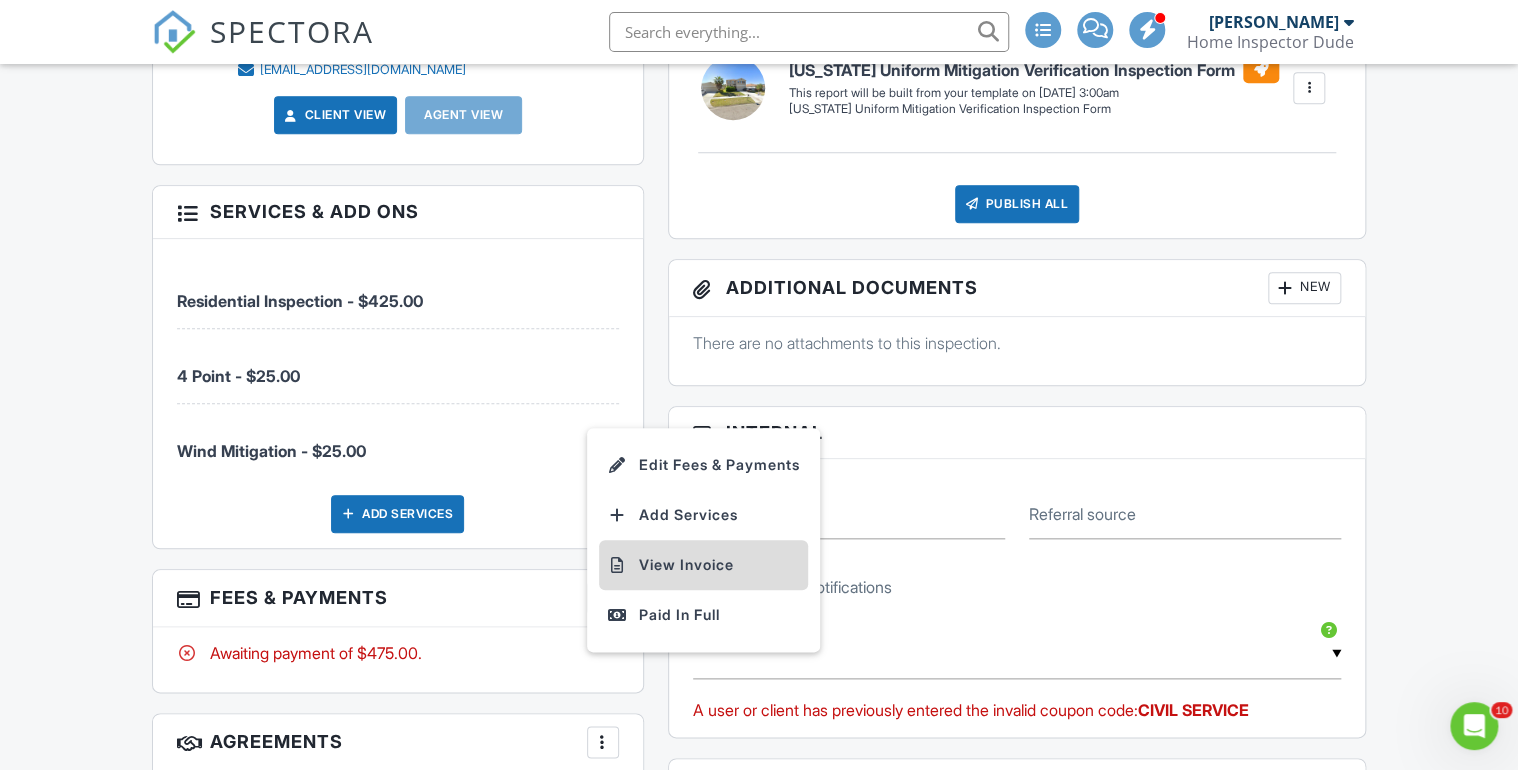 click on "View Invoice" at bounding box center [703, 565] 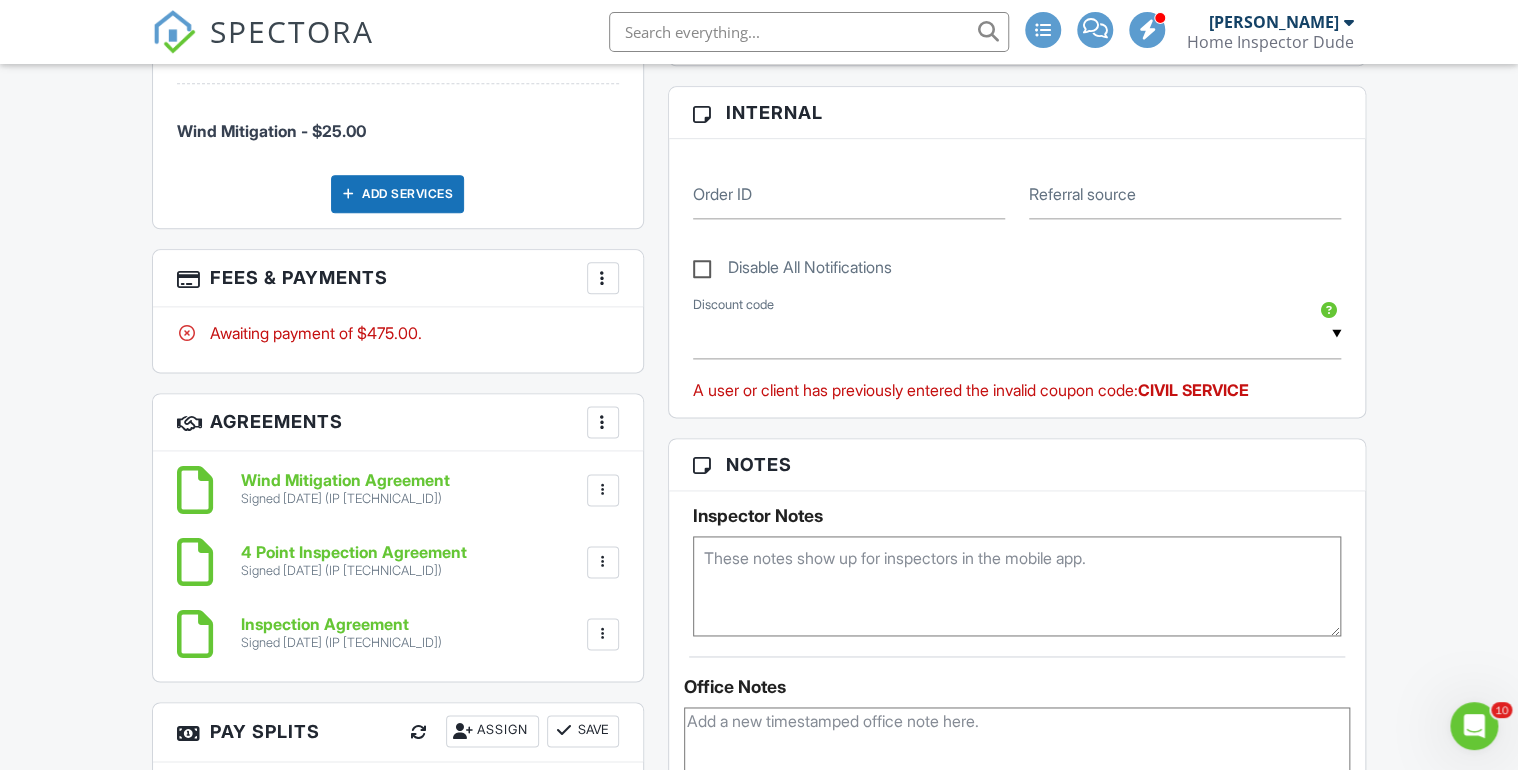 scroll, scrollTop: 560, scrollLeft: 0, axis: vertical 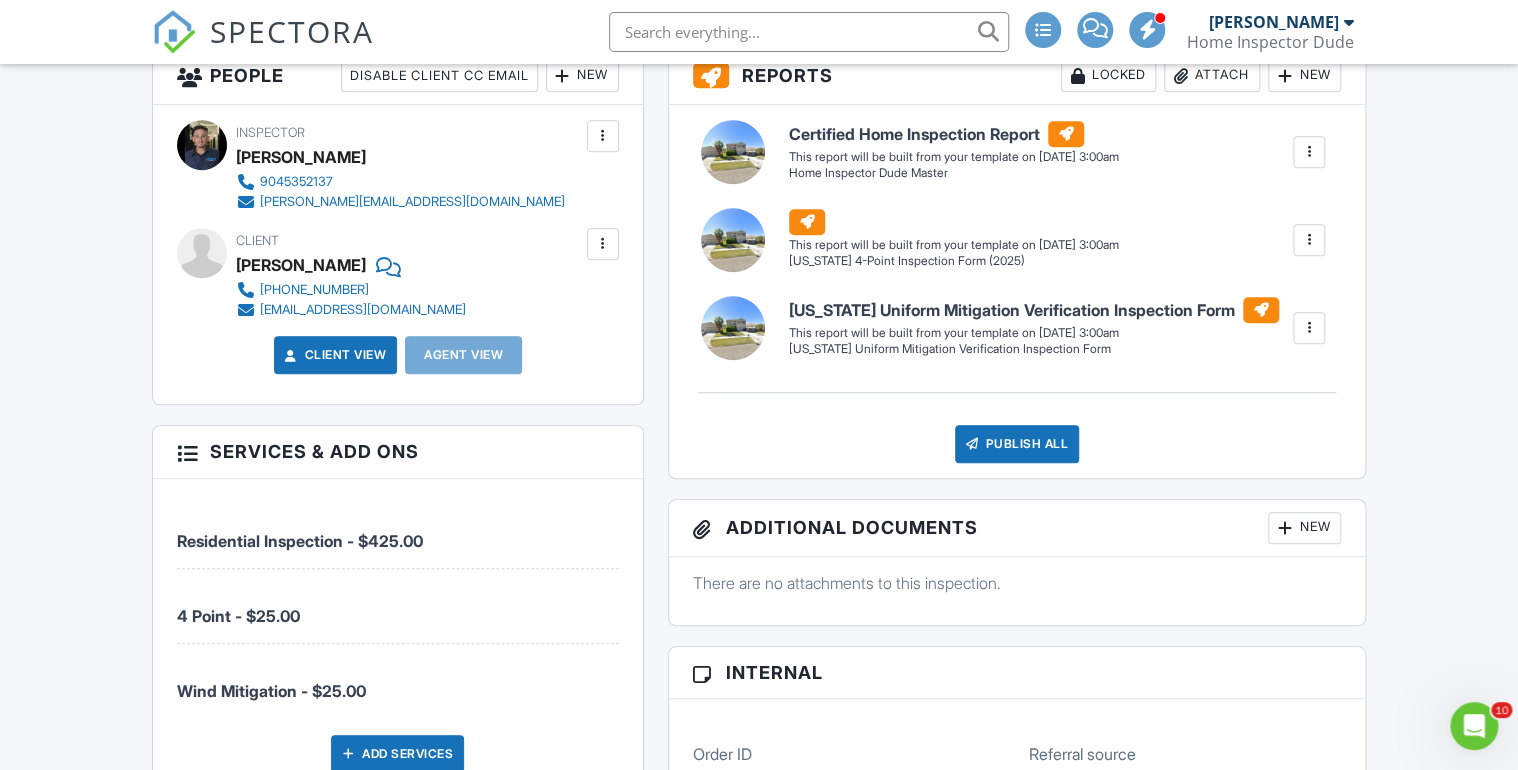 click on "SPECTORA" at bounding box center (292, 31) 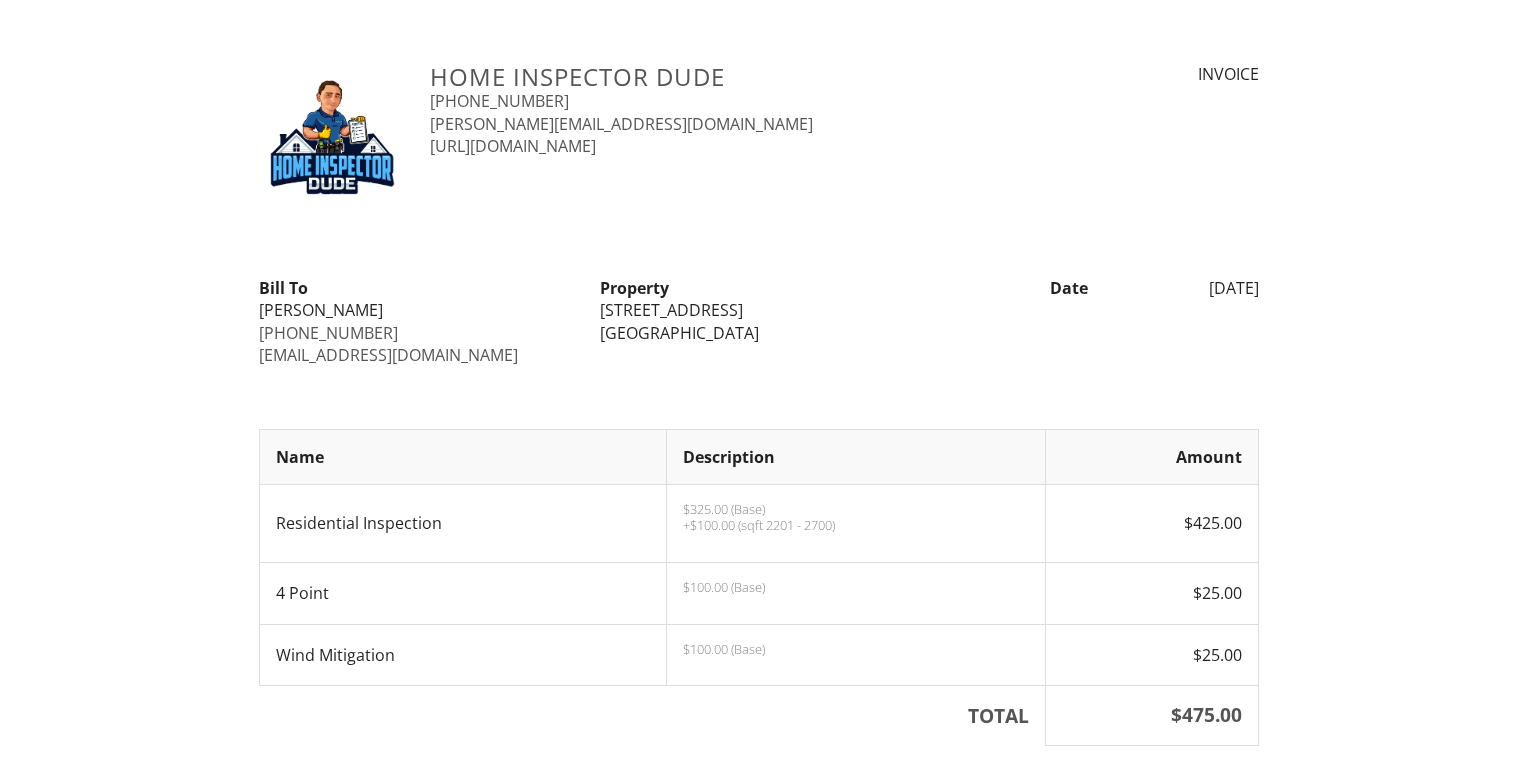 scroll, scrollTop: 0, scrollLeft: 0, axis: both 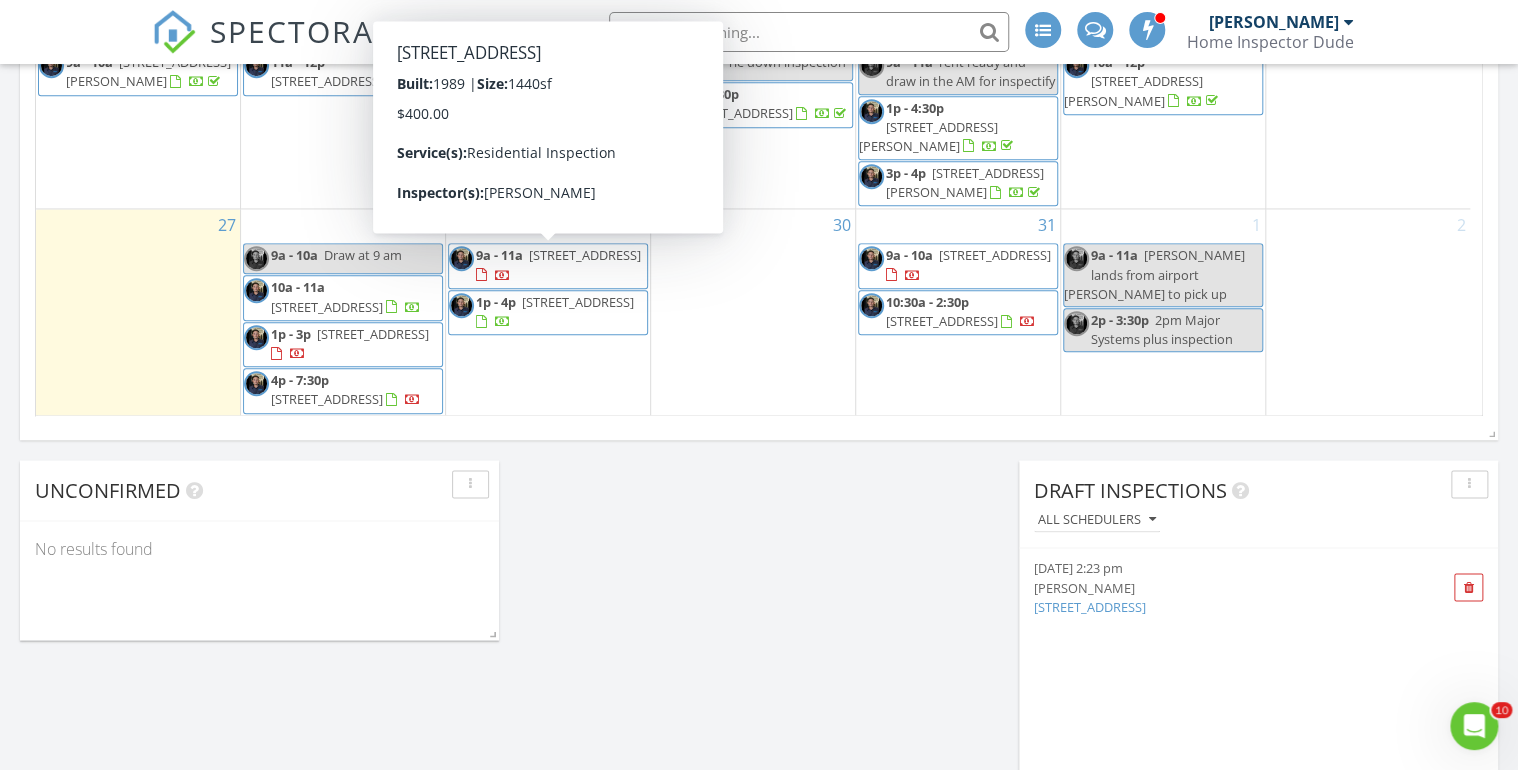 click on "[STREET_ADDRESS]" at bounding box center (585, 255) 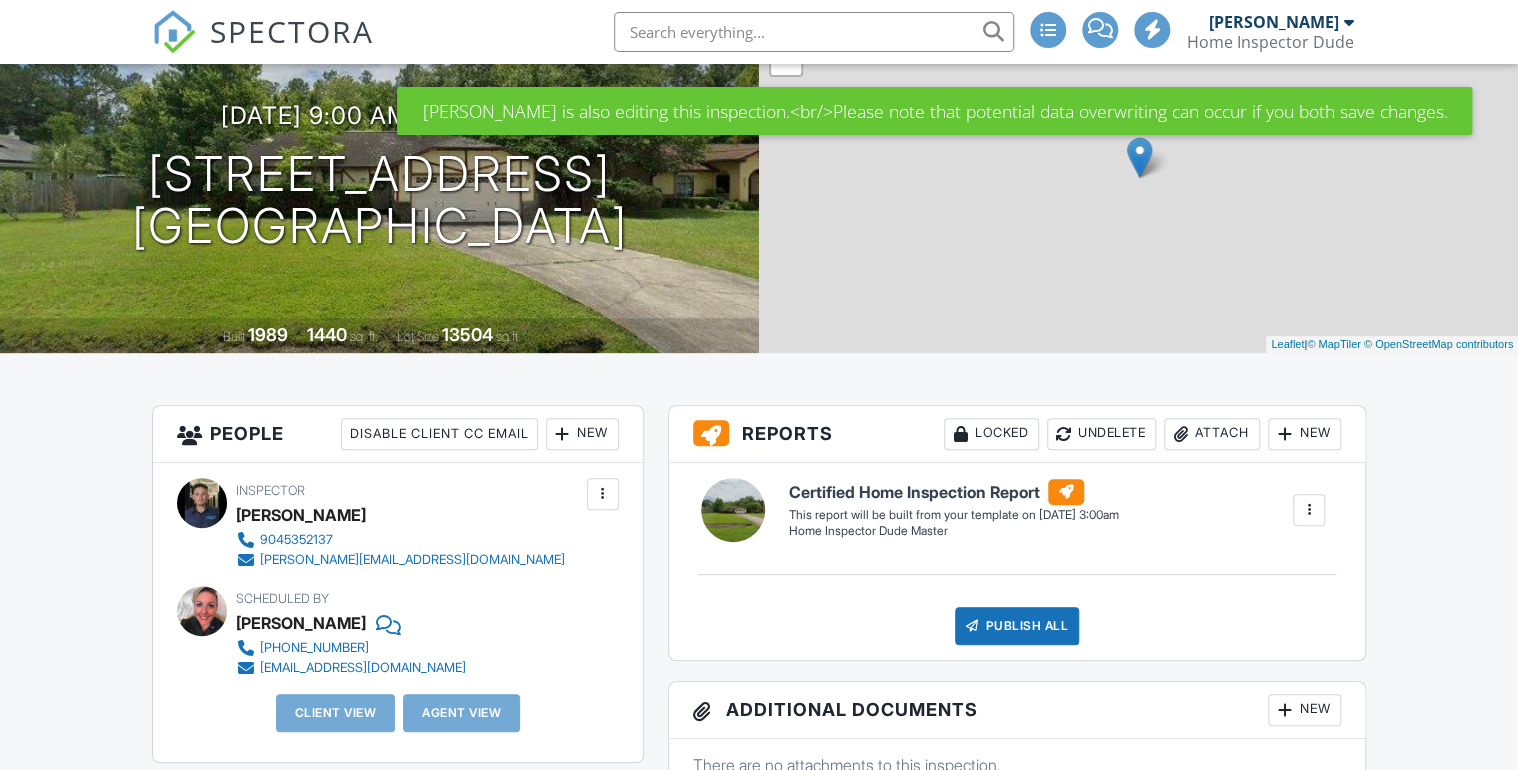 scroll, scrollTop: 320, scrollLeft: 0, axis: vertical 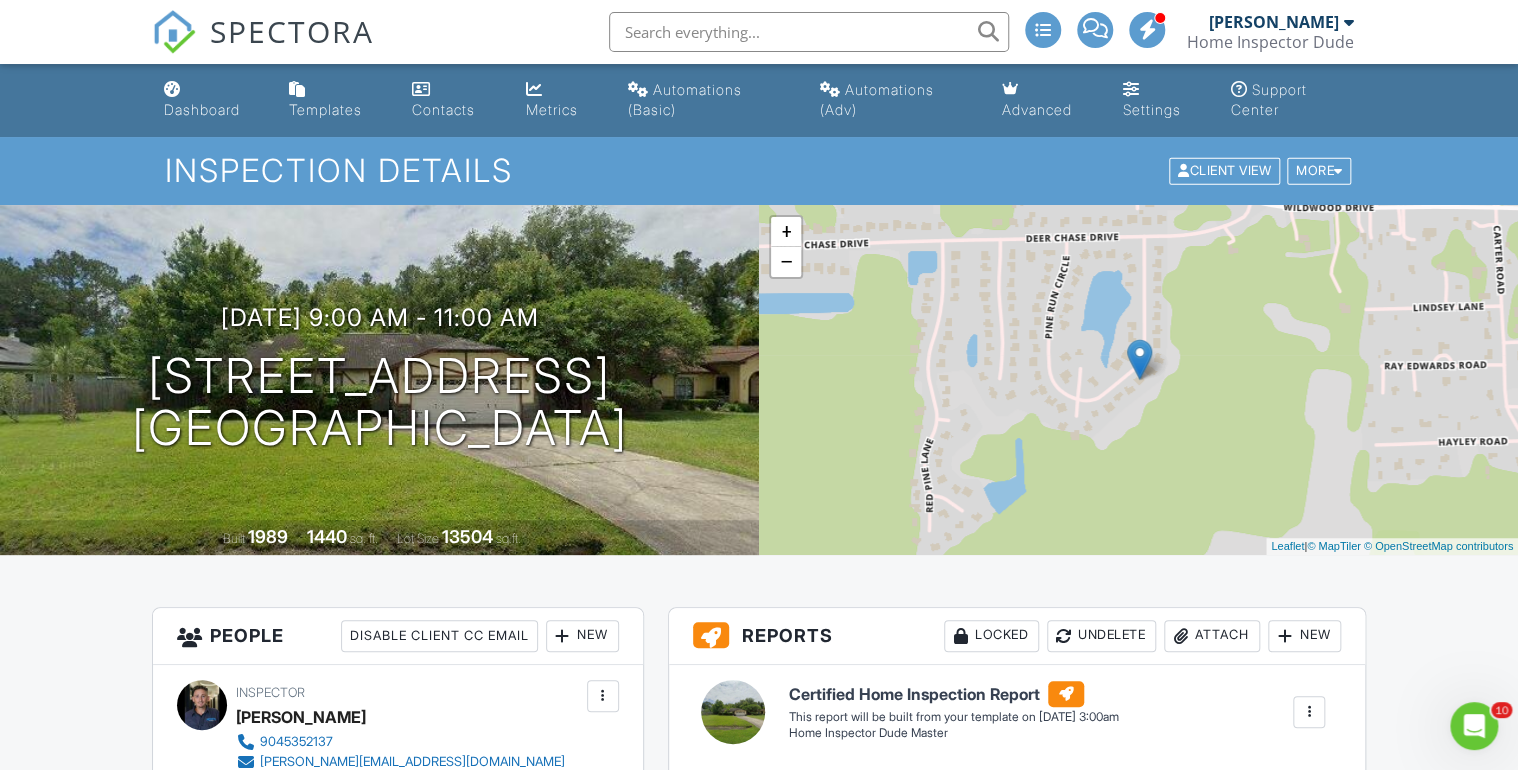 drag, startPoint x: 0, startPoint y: 3, endPoint x: 150, endPoint y: 118, distance: 189.01057 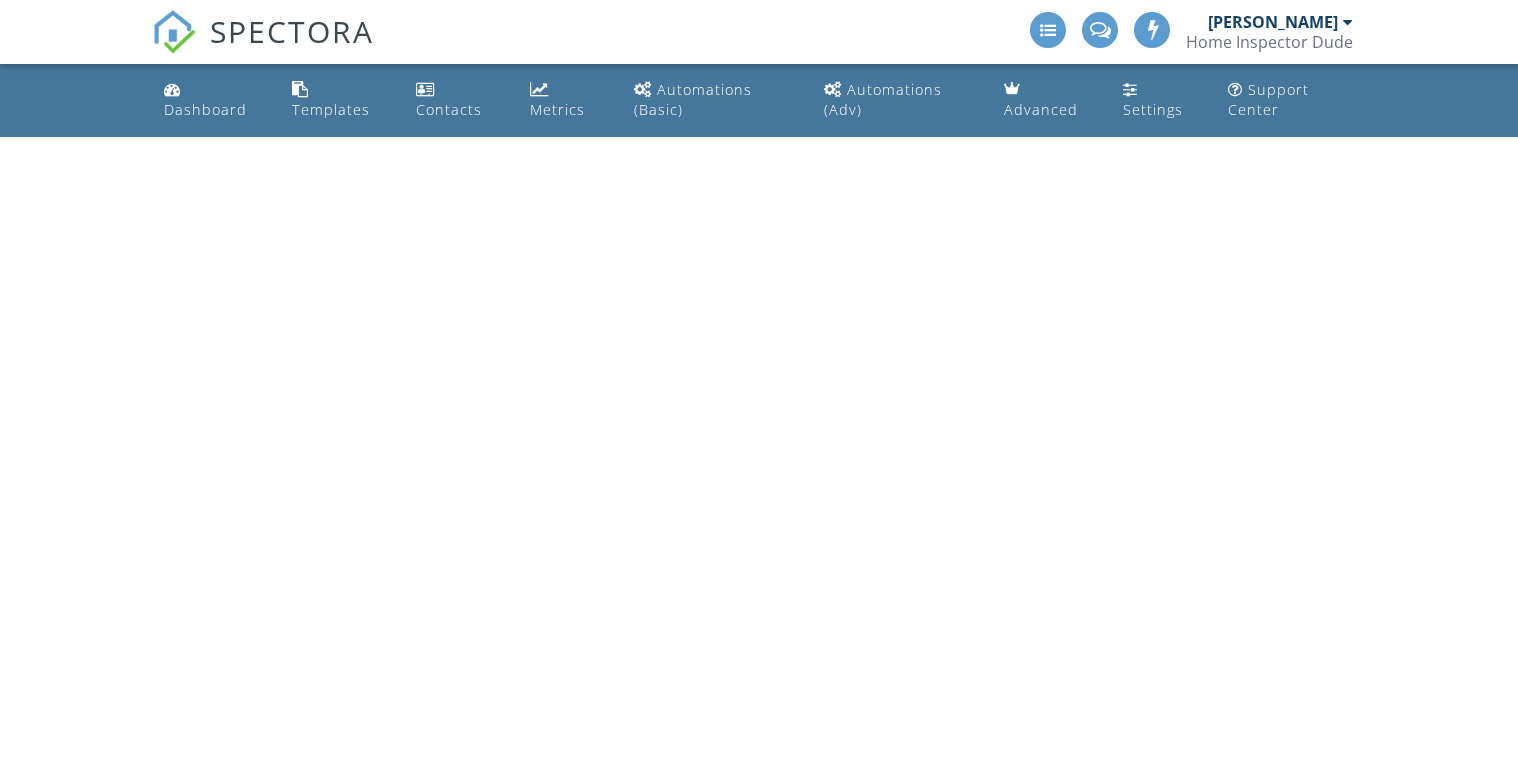 scroll, scrollTop: 0, scrollLeft: 0, axis: both 